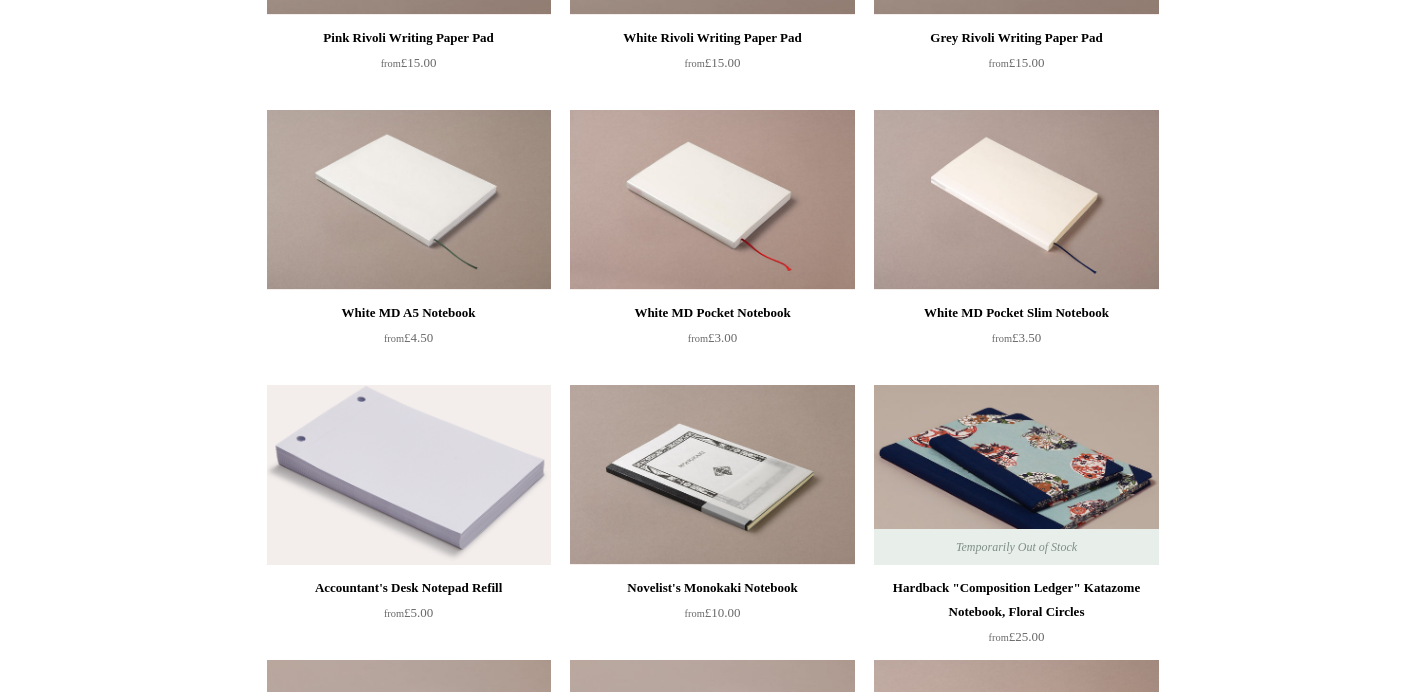 scroll, scrollTop: 1251, scrollLeft: 0, axis: vertical 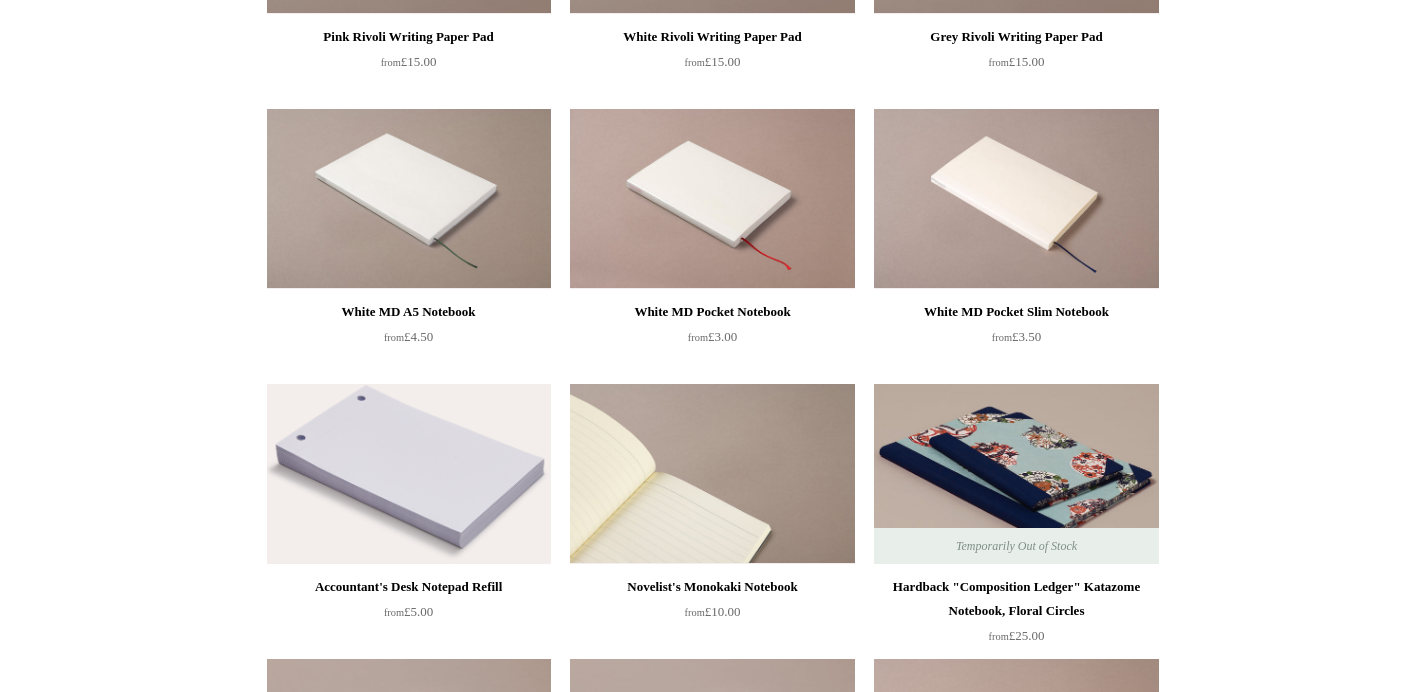 click at bounding box center [712, 474] 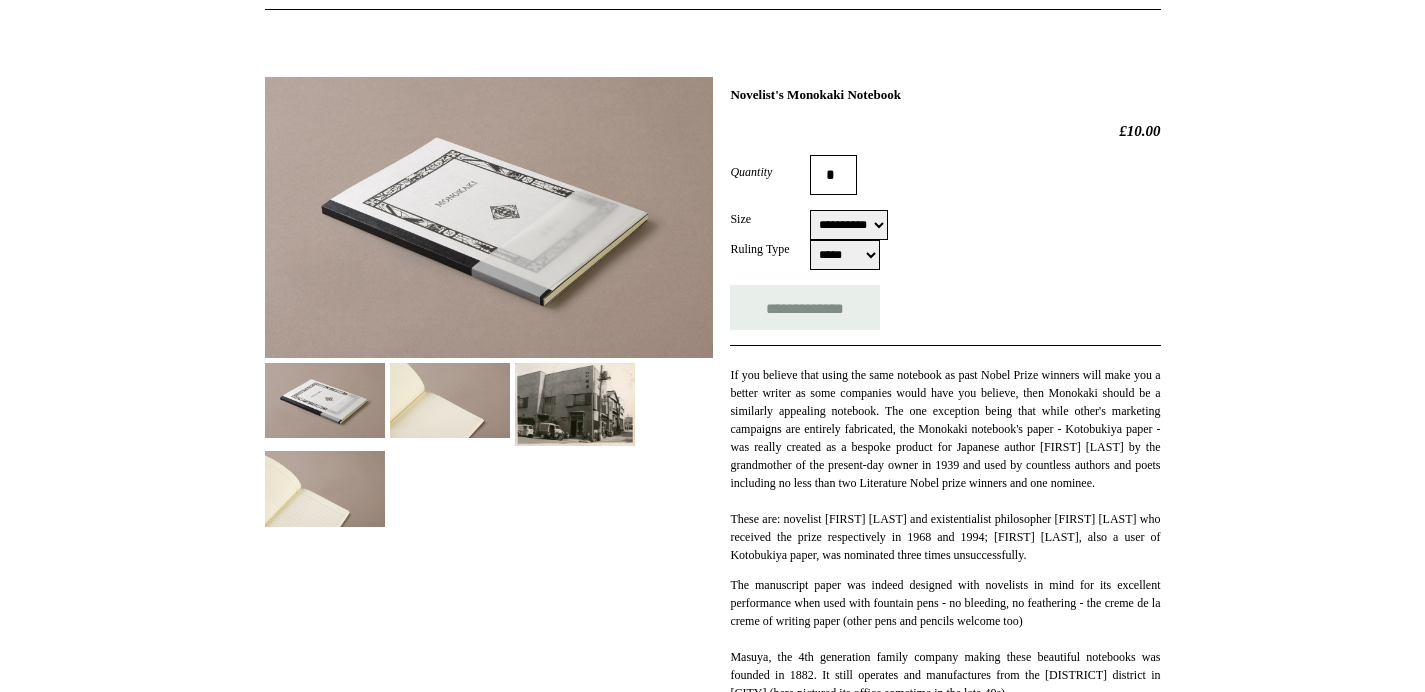 scroll, scrollTop: 360, scrollLeft: 0, axis: vertical 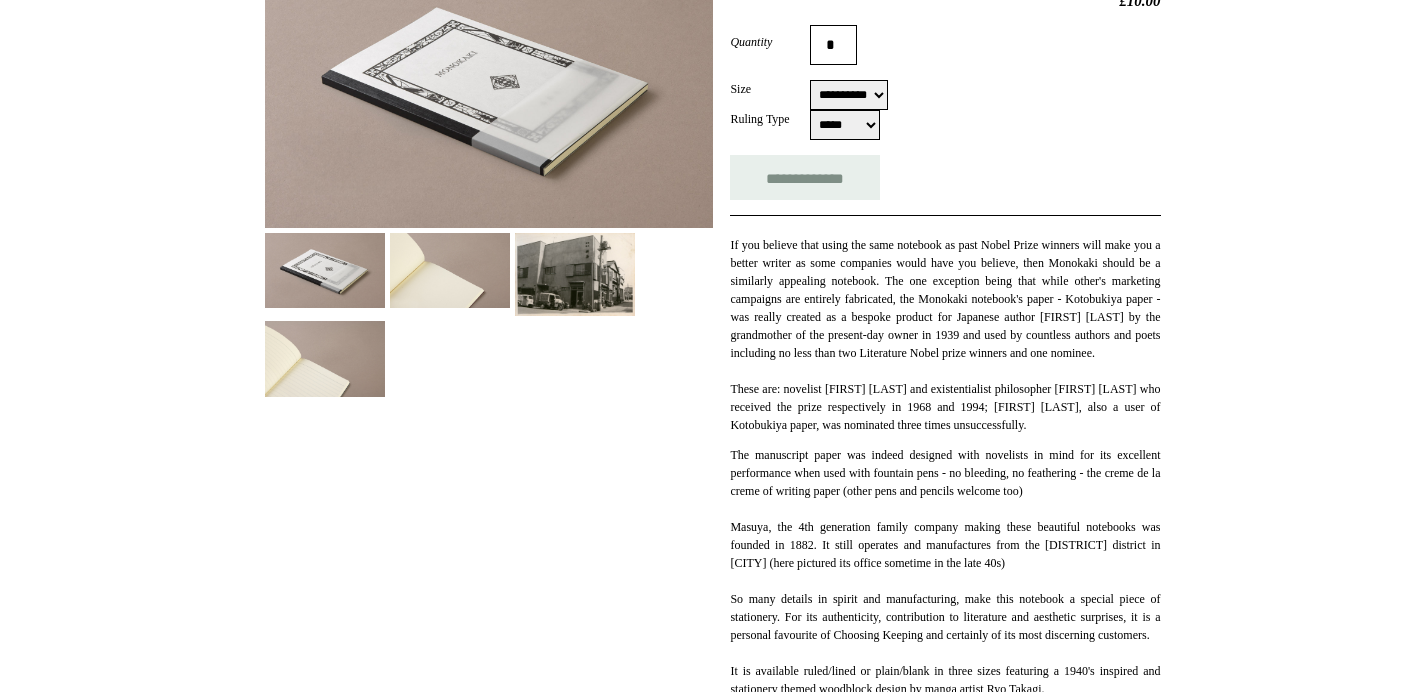 click at bounding box center [450, 270] 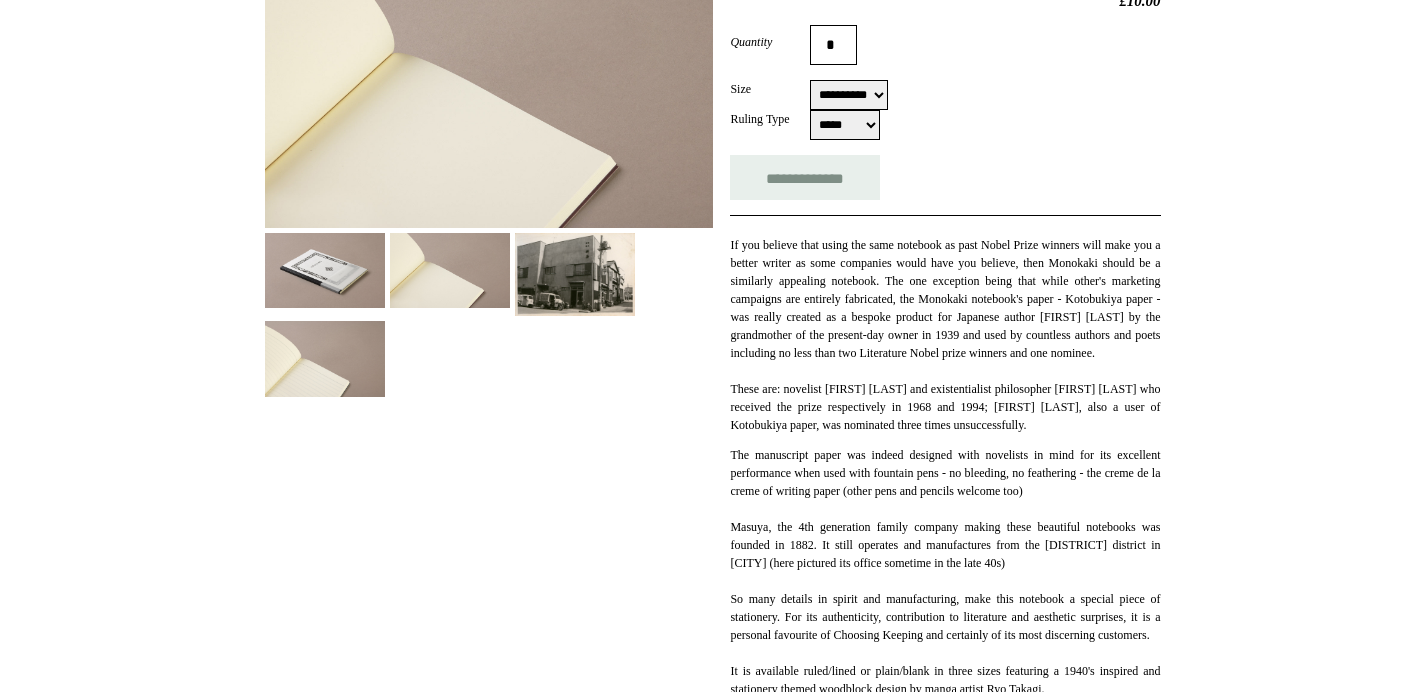 click at bounding box center (325, 358) 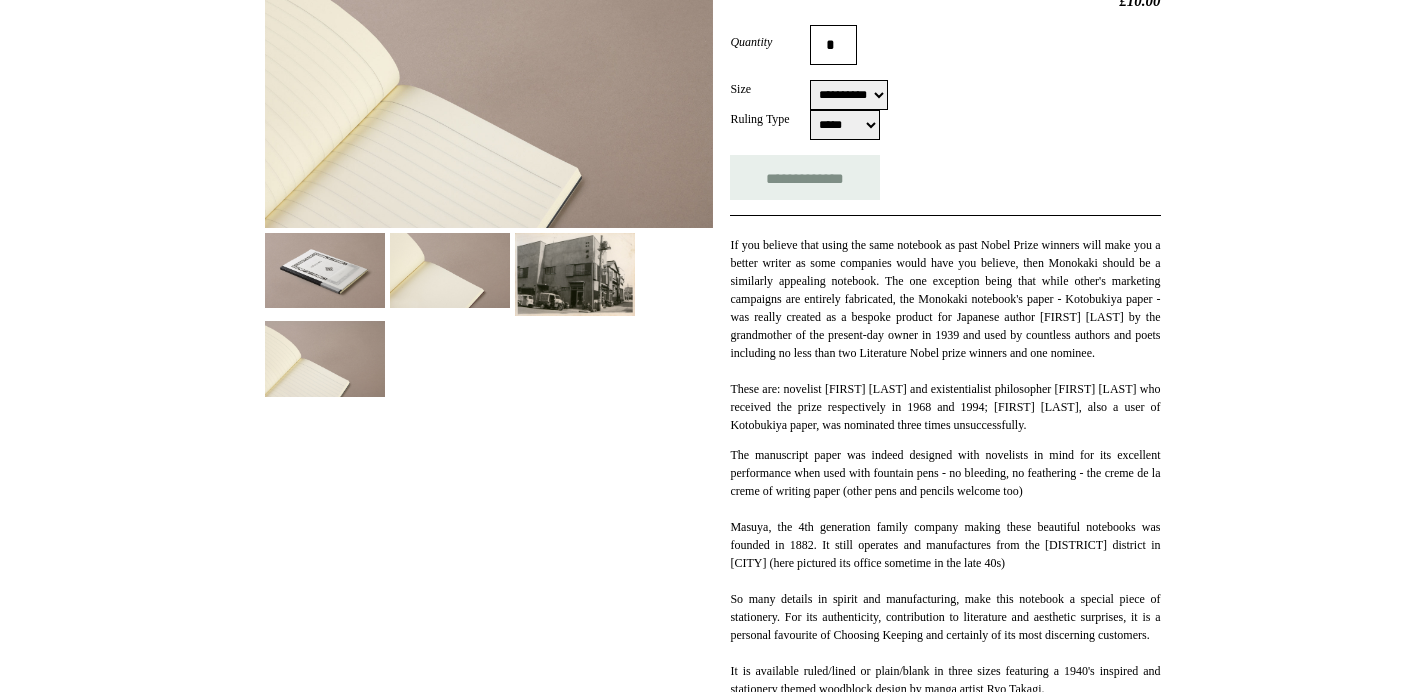 scroll, scrollTop: 0, scrollLeft: 0, axis: both 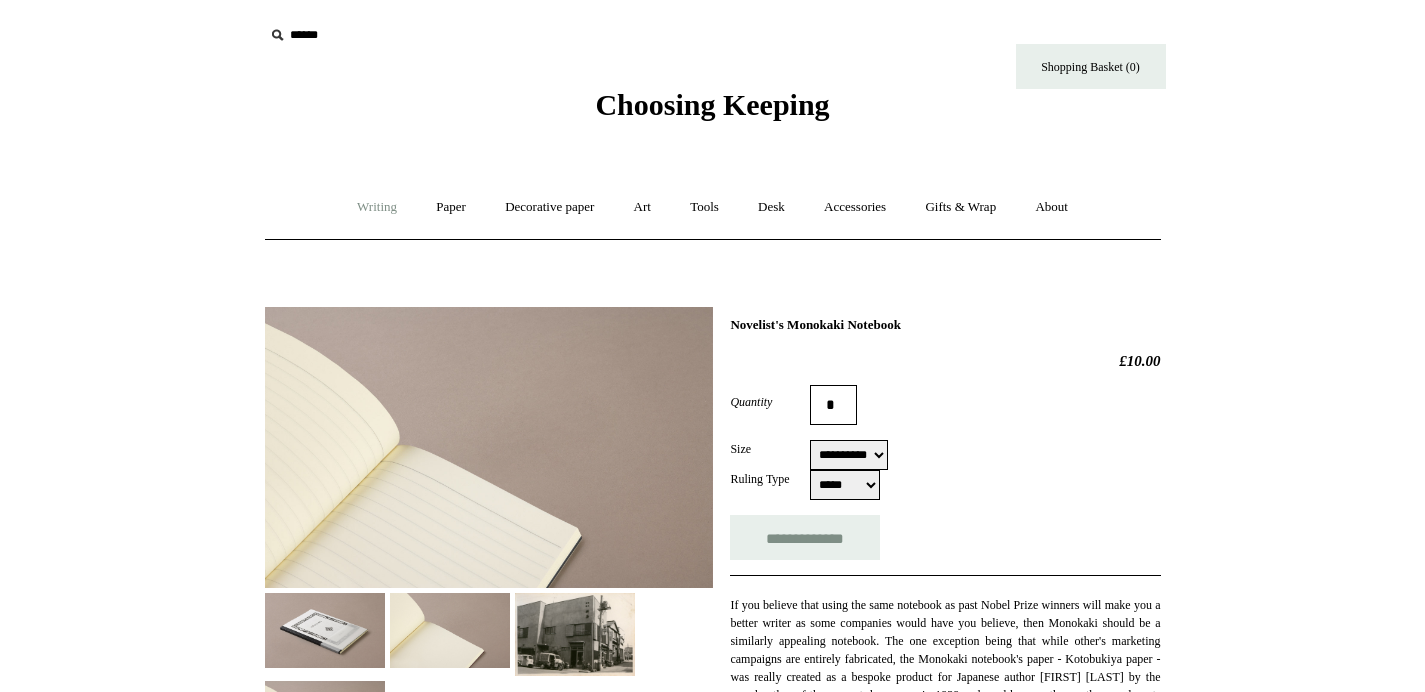 click on "Writing +" at bounding box center [377, 207] 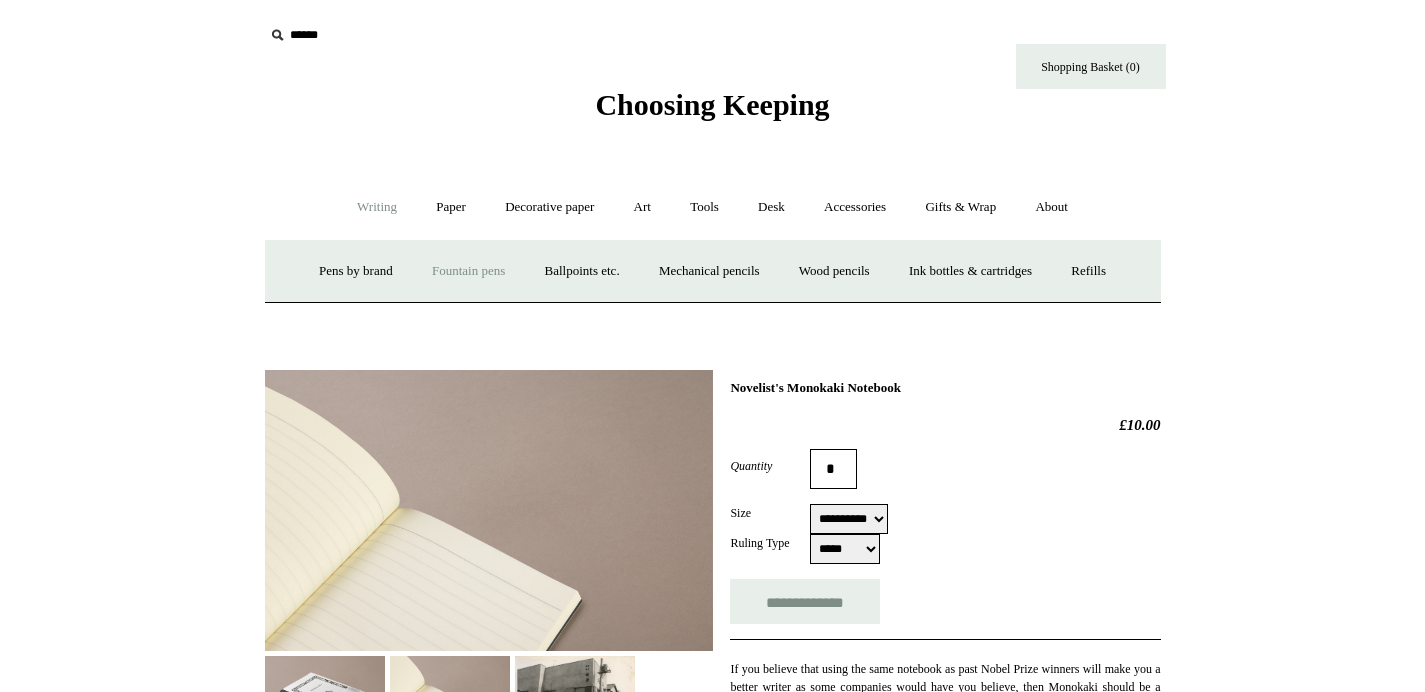click on "Fountain pens +" at bounding box center [468, 271] 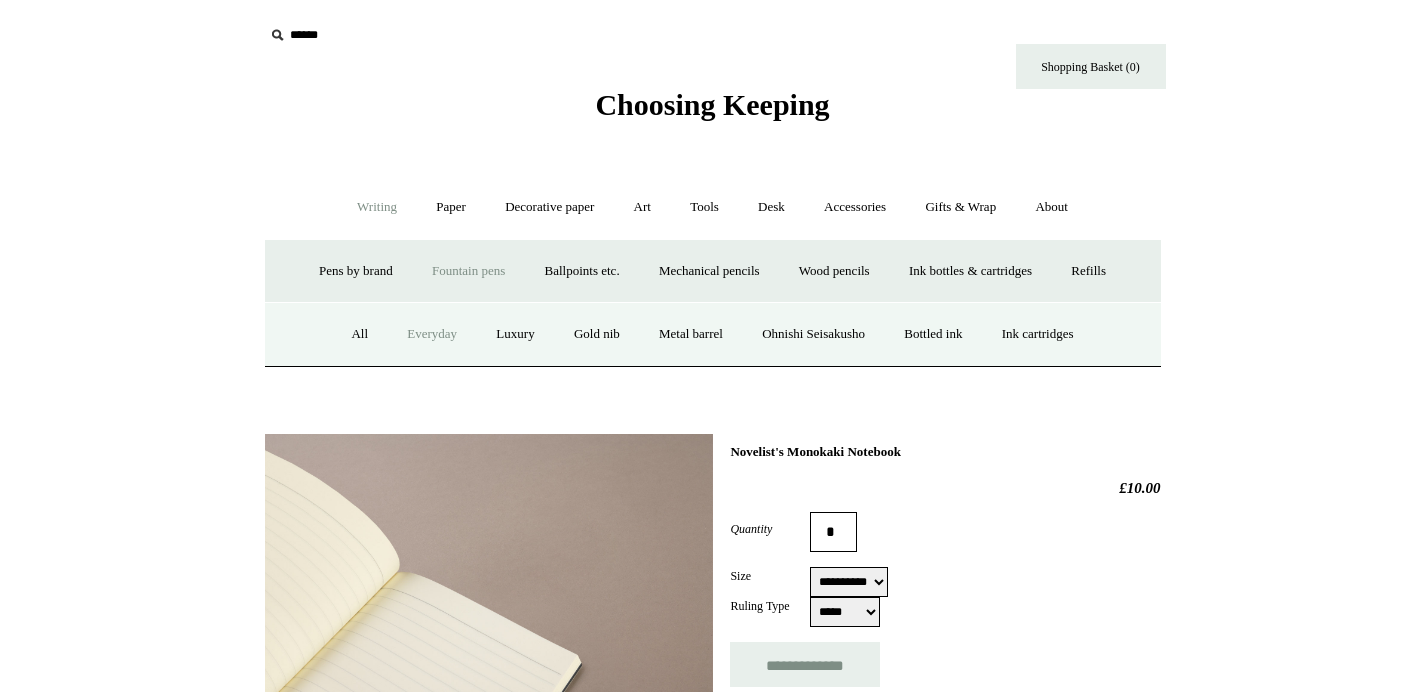 click on "Everyday" at bounding box center (432, 334) 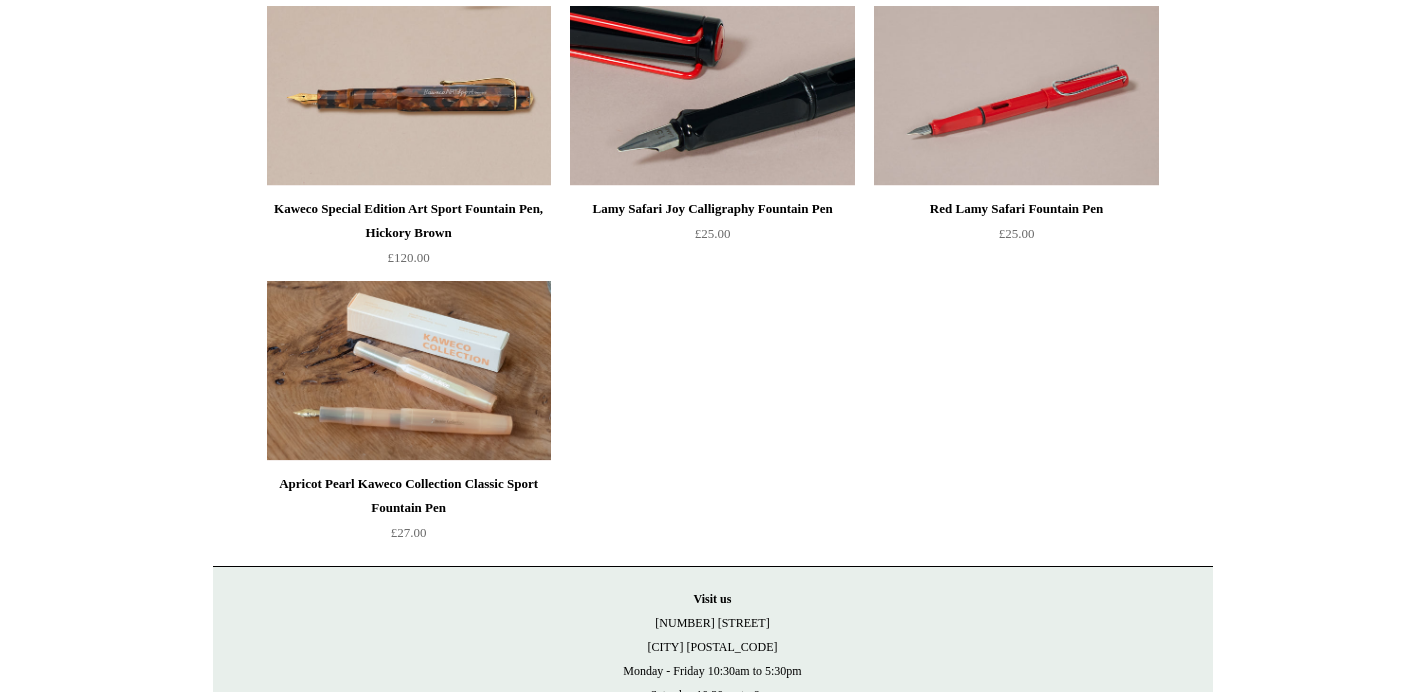 scroll, scrollTop: 2195, scrollLeft: 0, axis: vertical 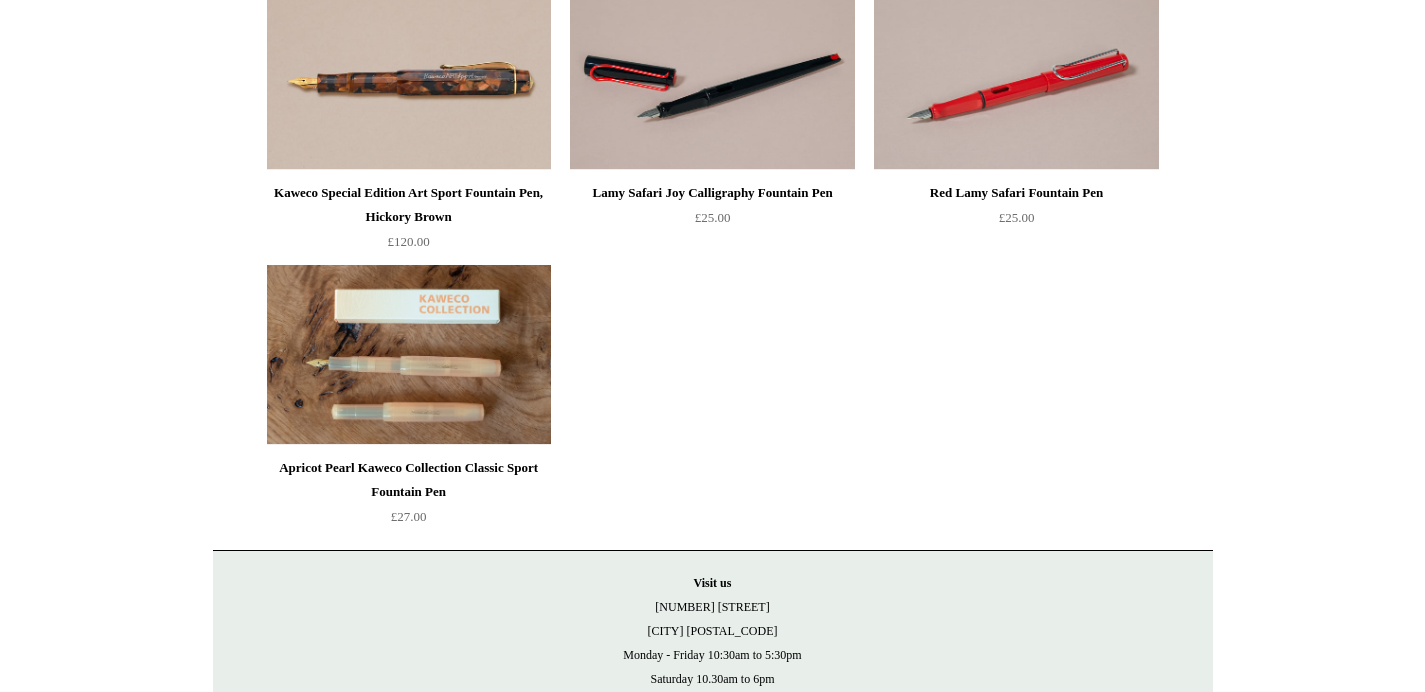 click at bounding box center [409, 355] 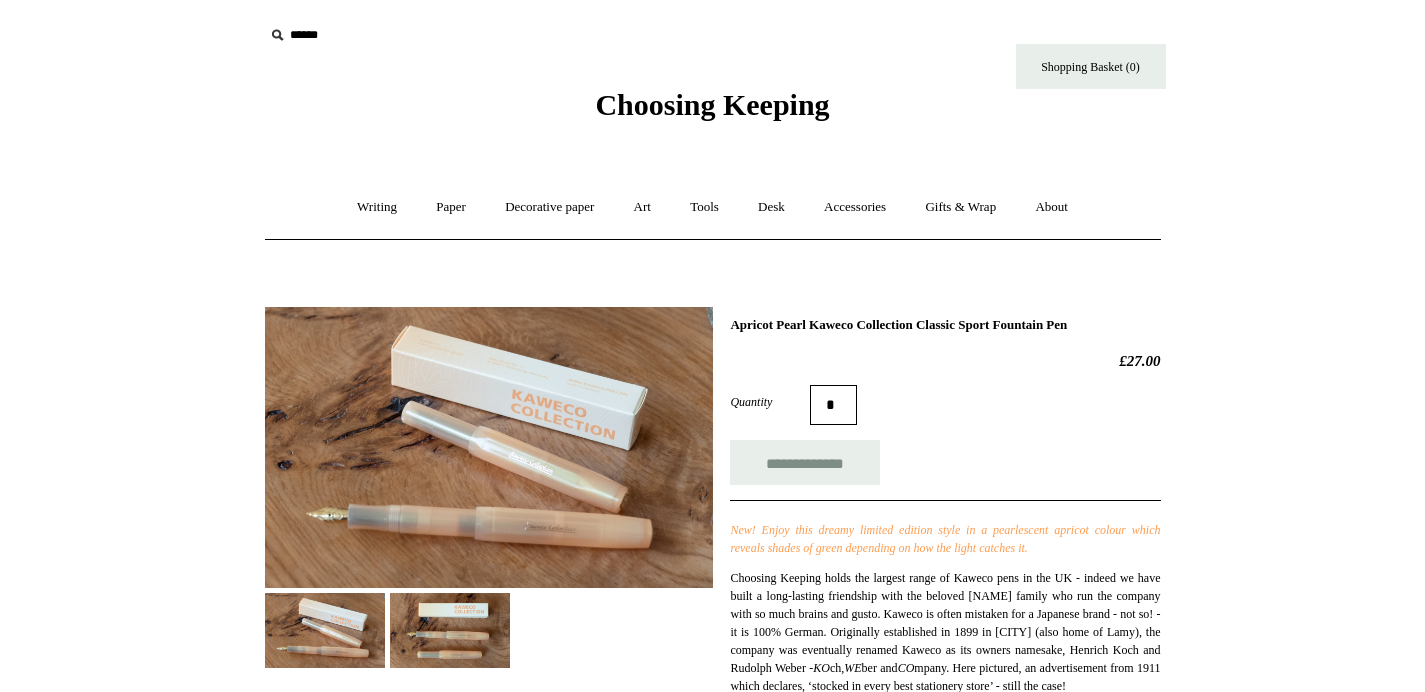 scroll, scrollTop: 158, scrollLeft: 0, axis: vertical 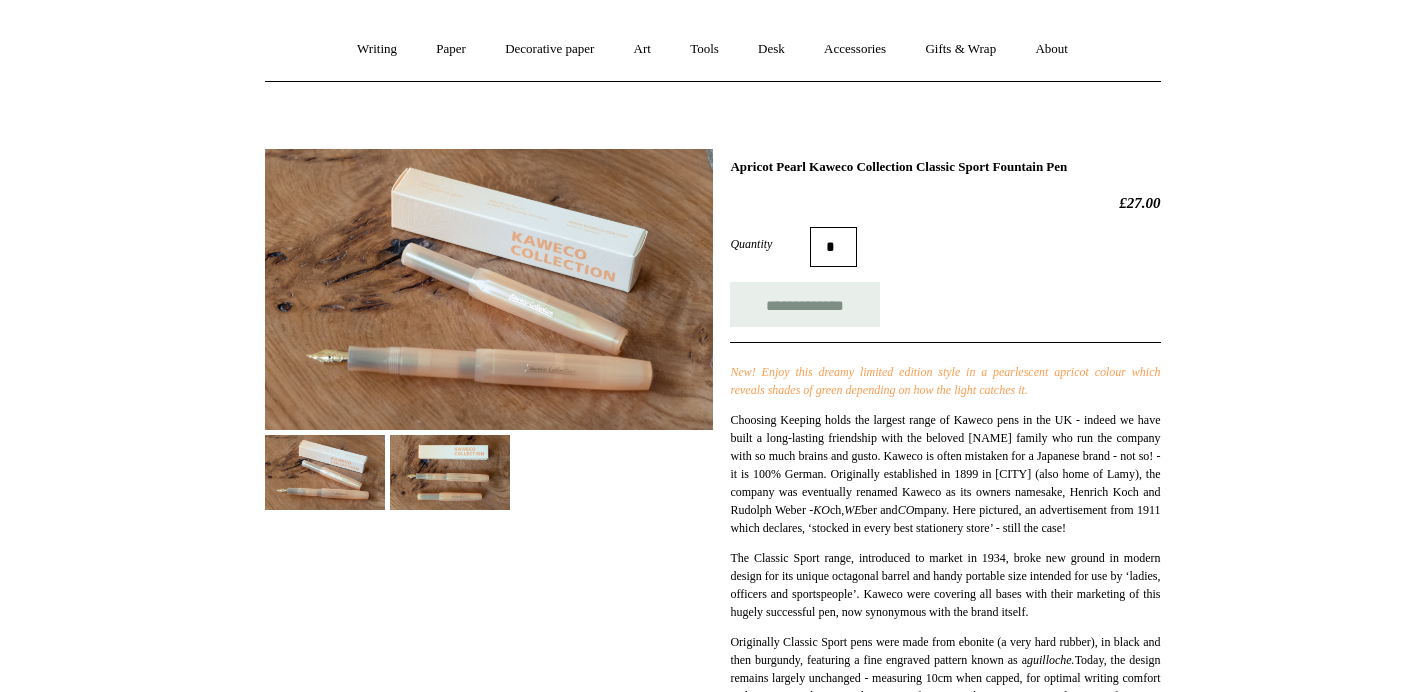 click at bounding box center (450, 472) 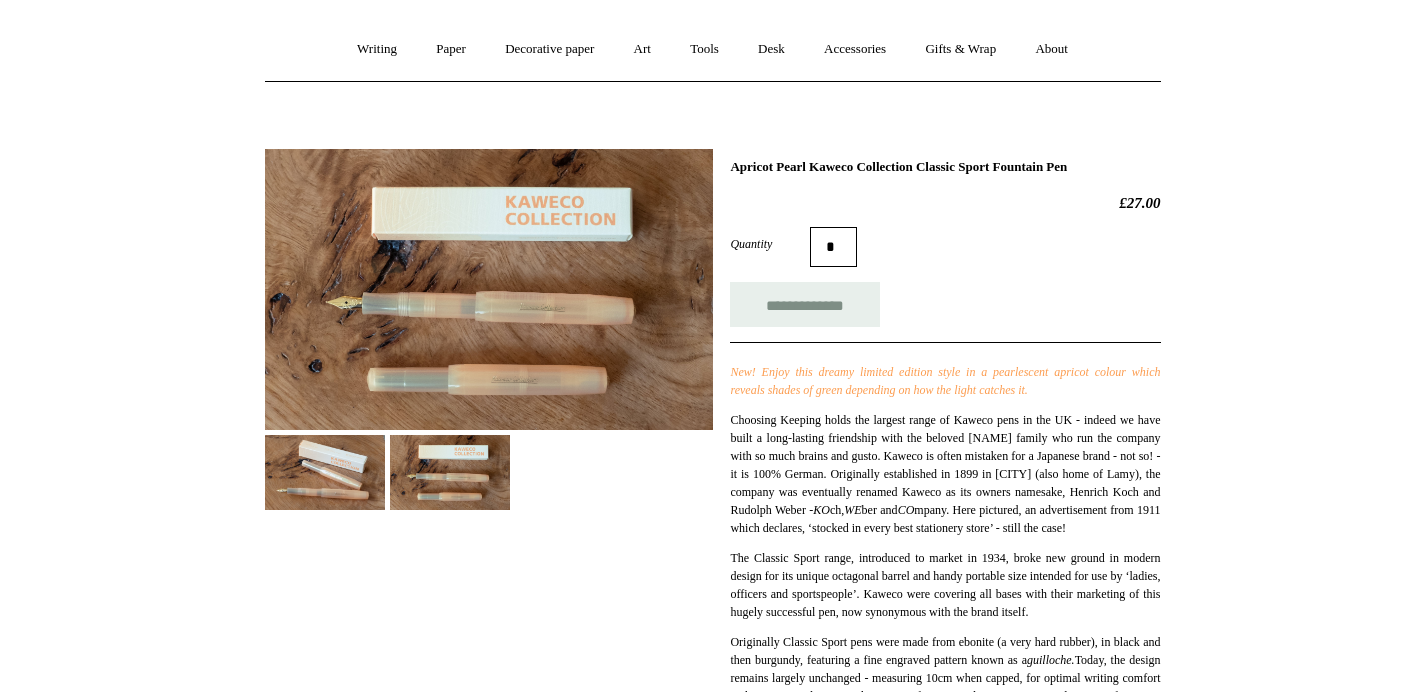 click at bounding box center (325, 472) 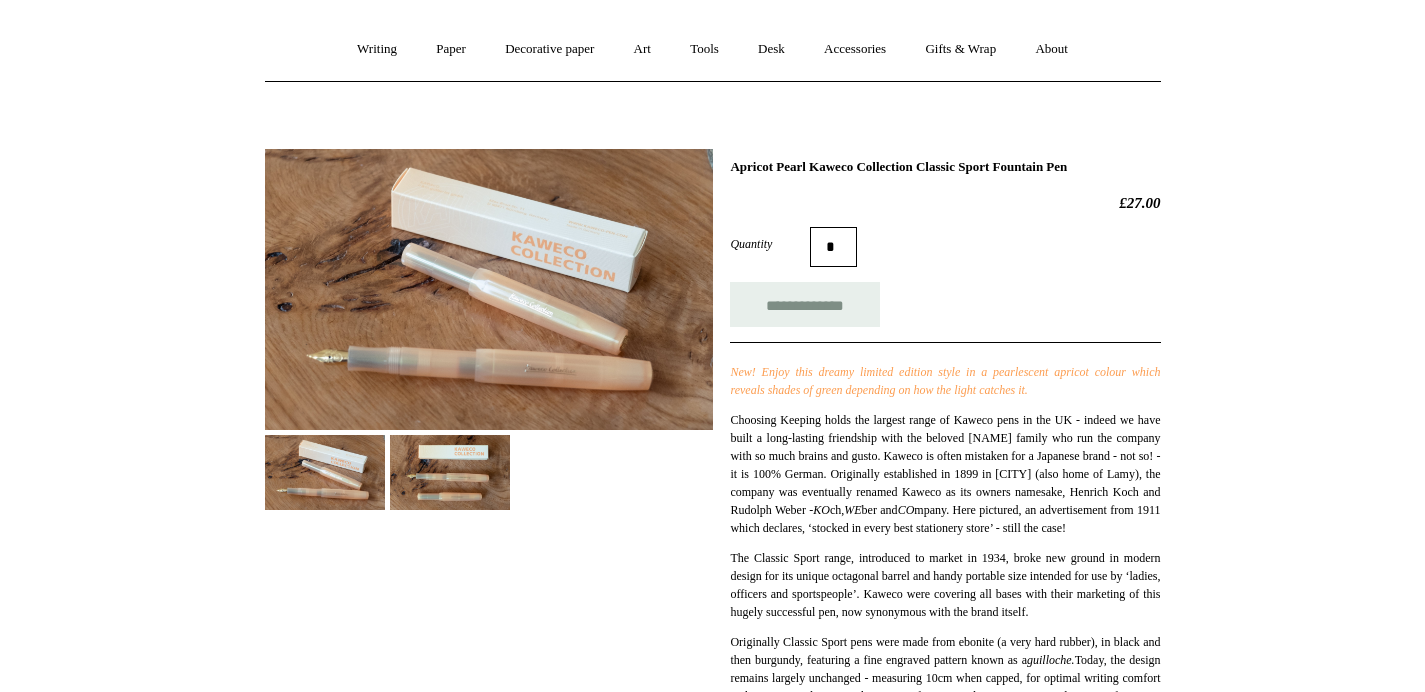 click at bounding box center (450, 472) 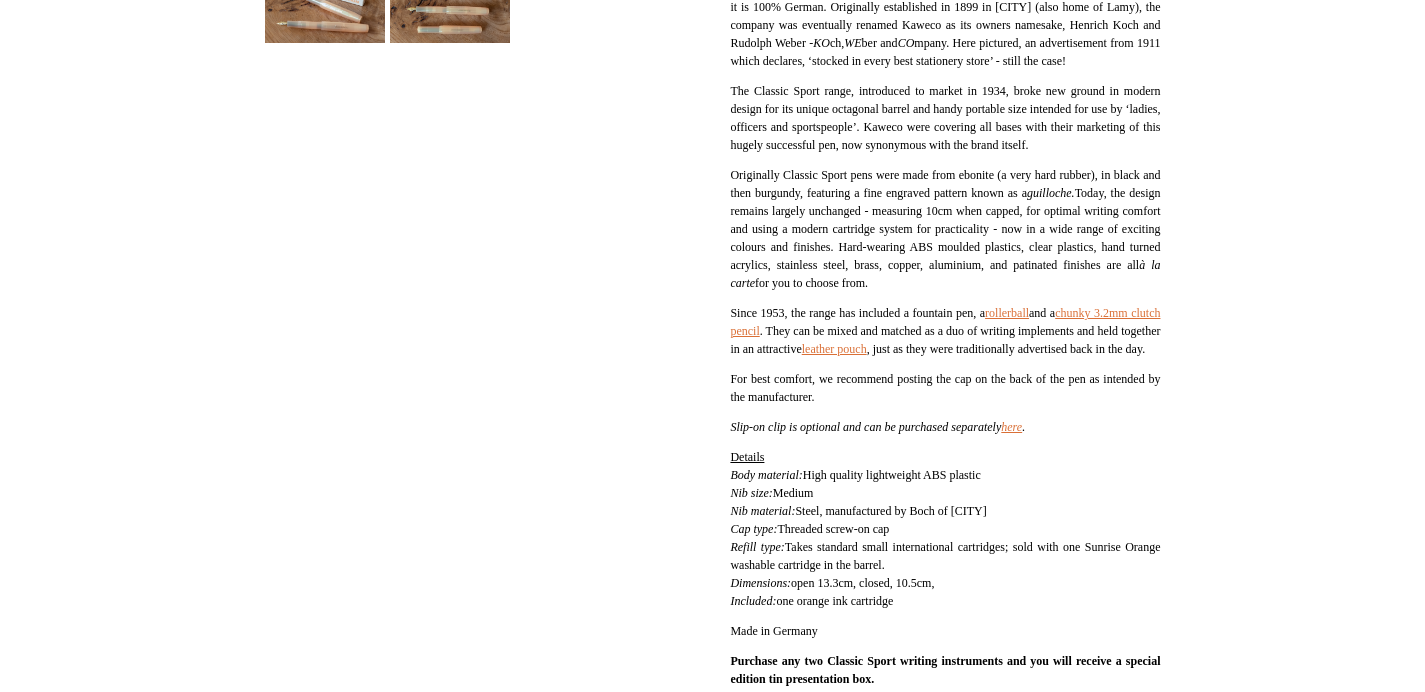 scroll, scrollTop: 630, scrollLeft: 0, axis: vertical 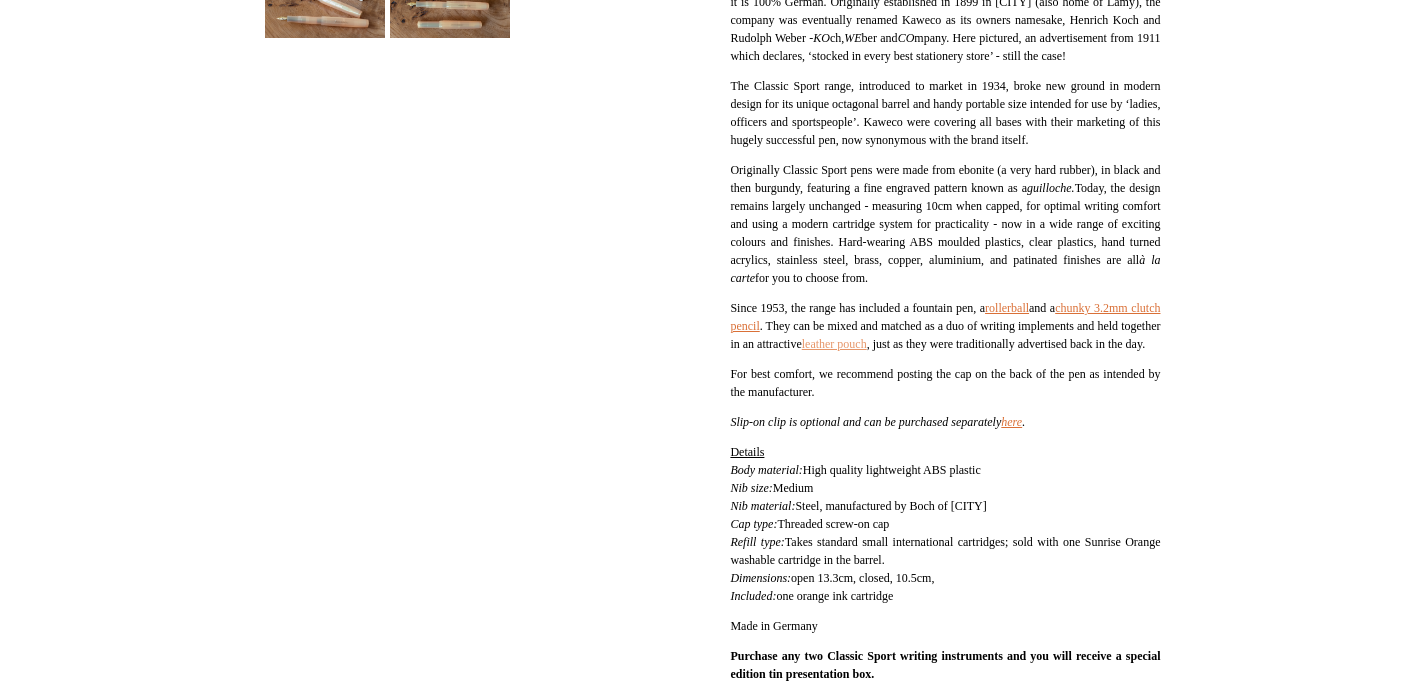 click on "leather pouch" at bounding box center [834, 344] 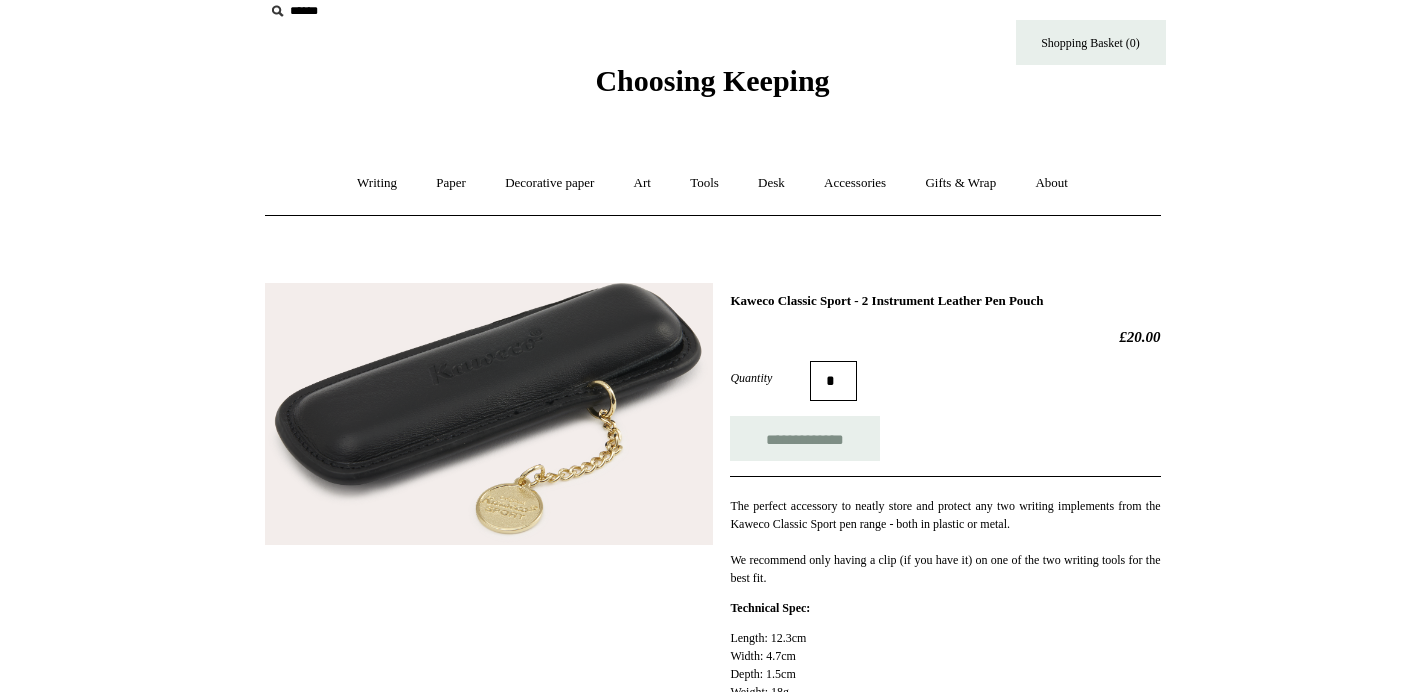 scroll, scrollTop: 28, scrollLeft: 0, axis: vertical 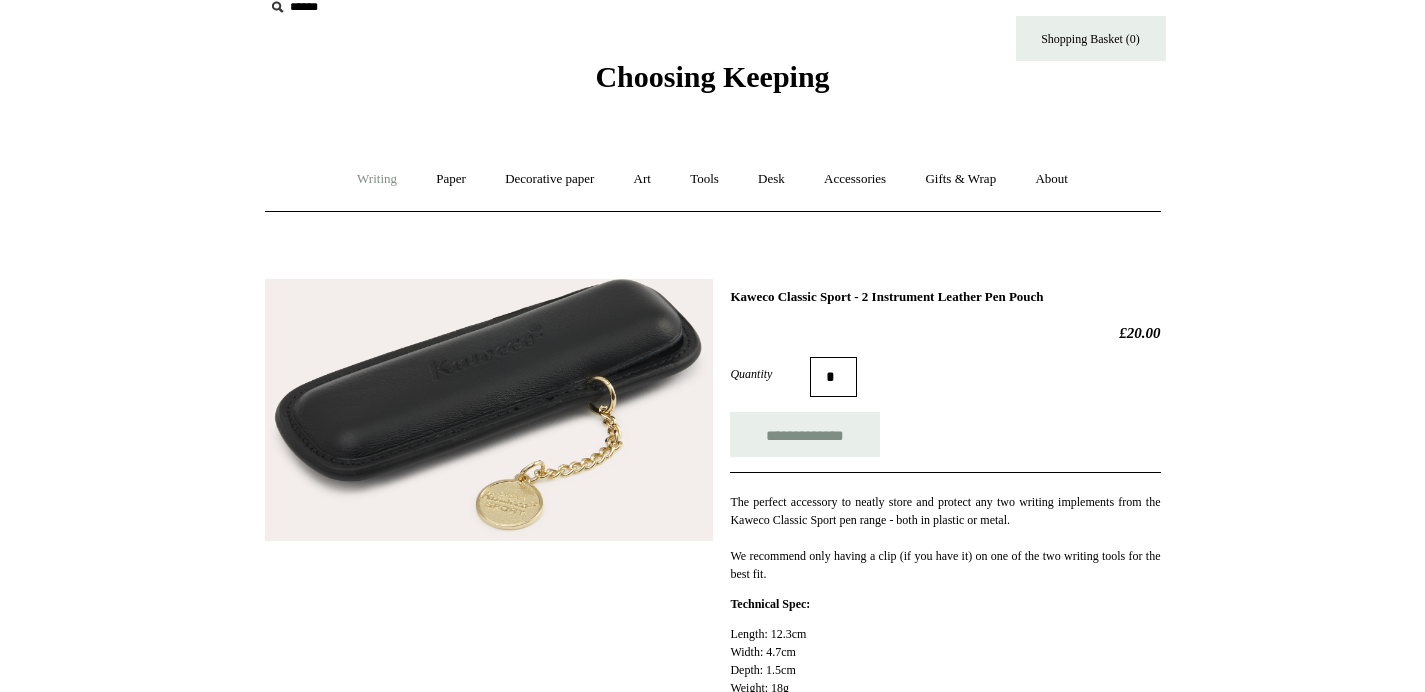 click on "Writing +" at bounding box center [377, 179] 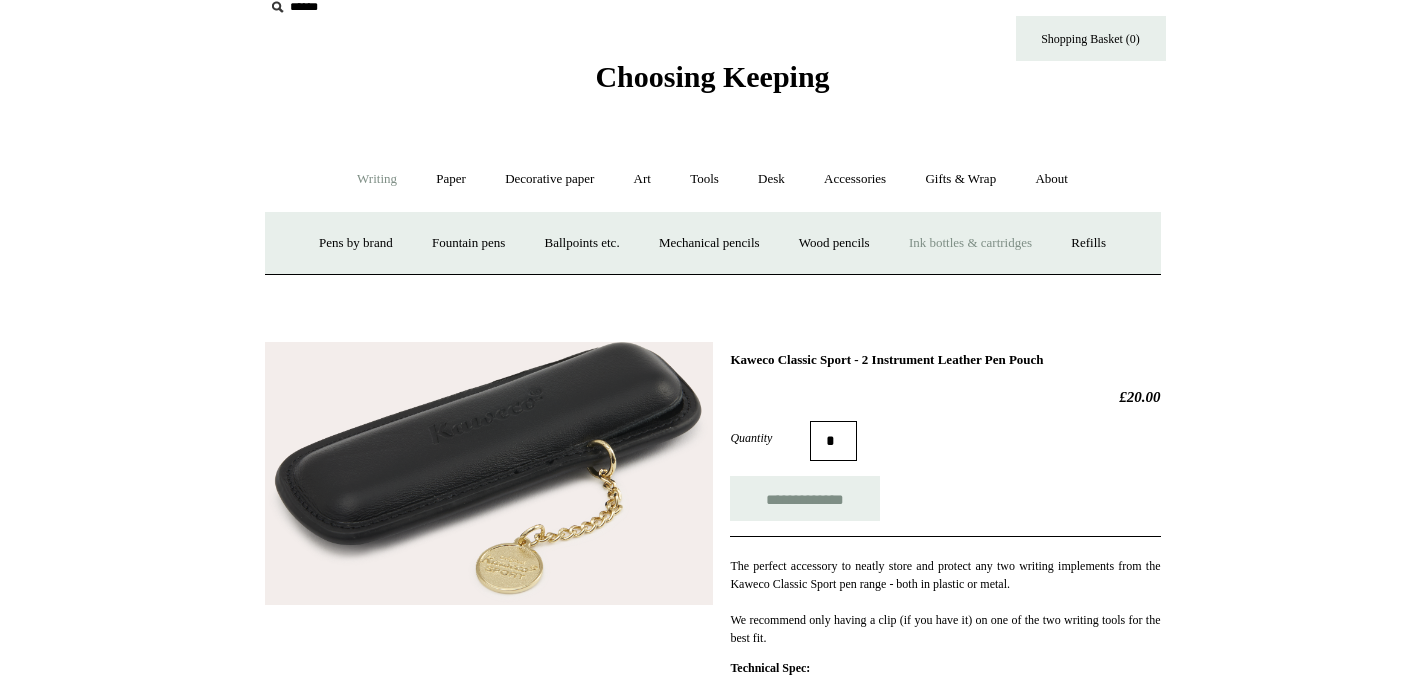 click on "Ink bottles & cartridges +" at bounding box center (970, 243) 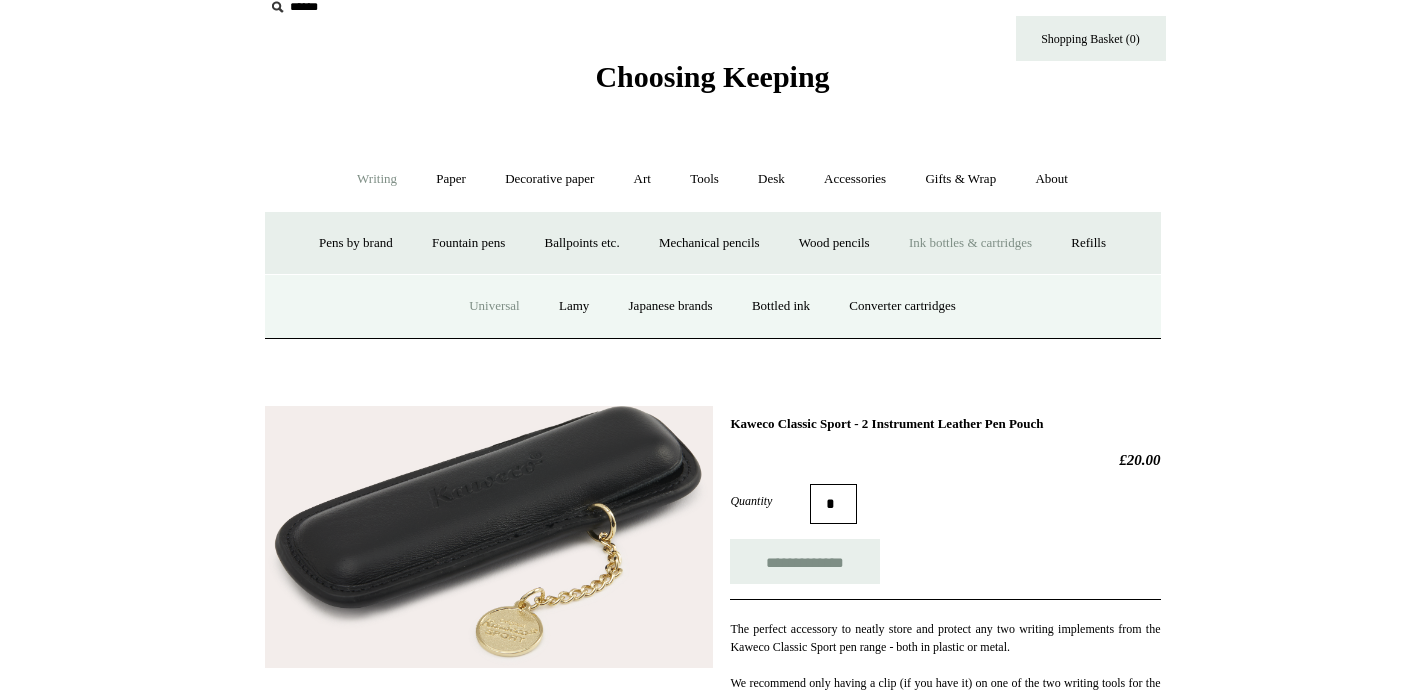 click on "Universal" at bounding box center [494, 306] 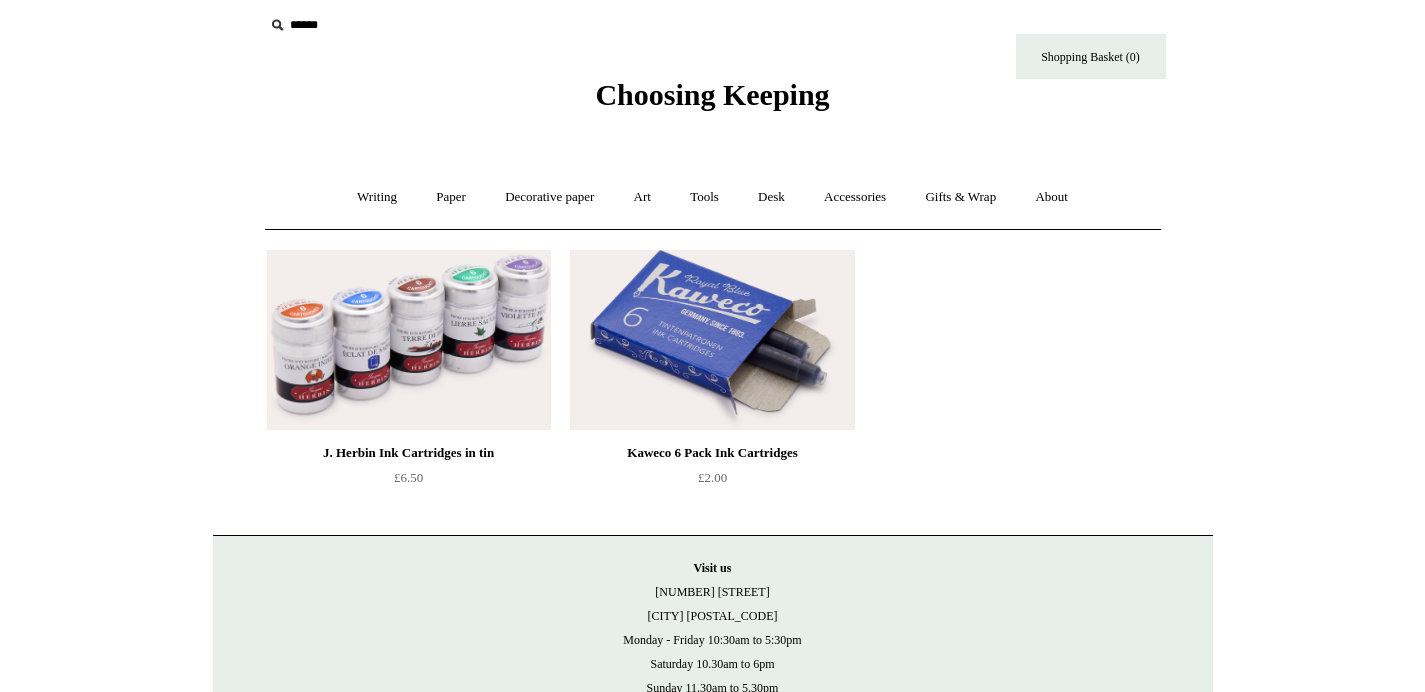 scroll, scrollTop: 15, scrollLeft: 0, axis: vertical 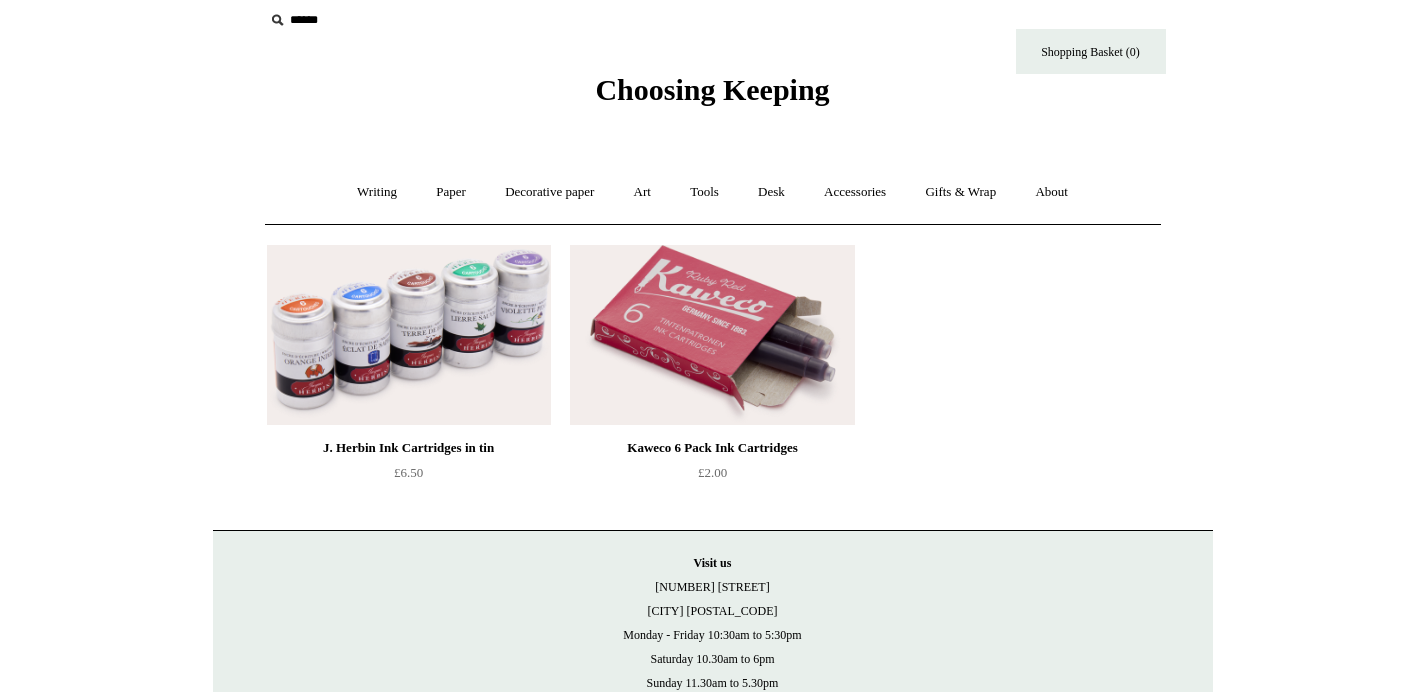 click at bounding box center (712, 335) 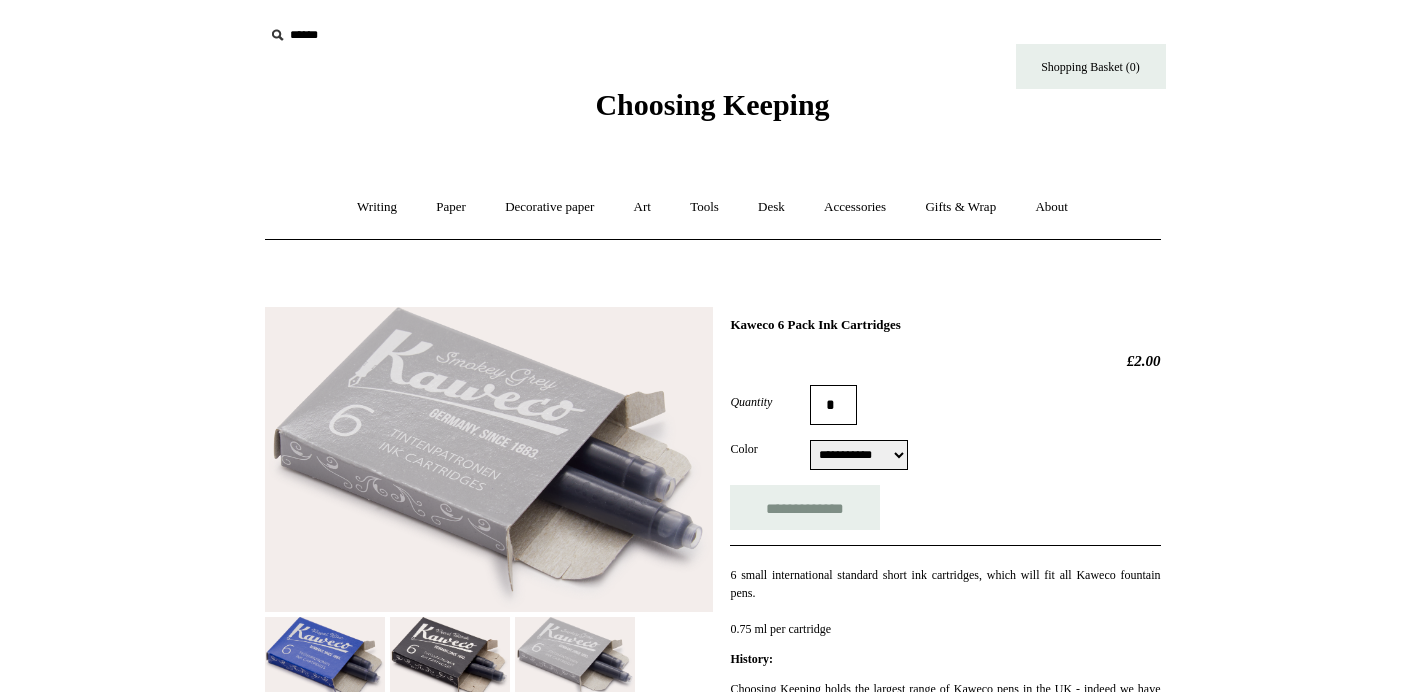 select on "**********" 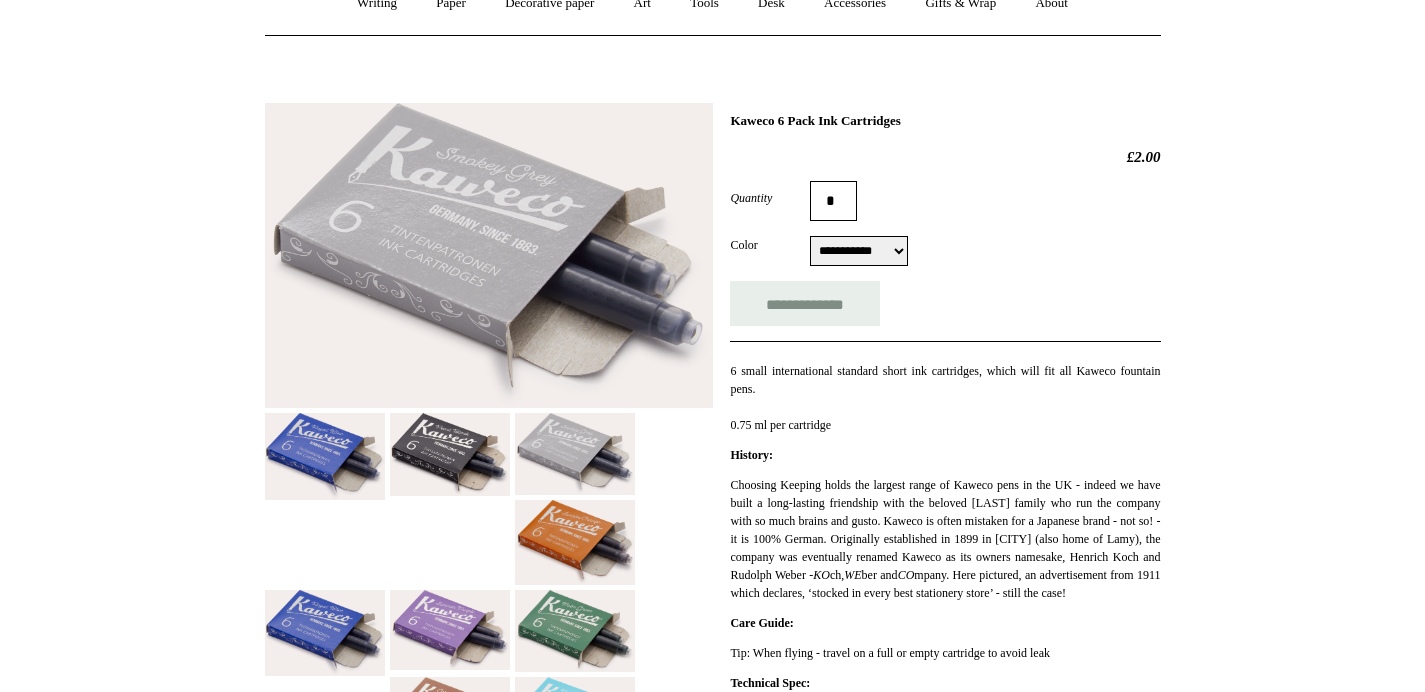 scroll, scrollTop: 205, scrollLeft: 0, axis: vertical 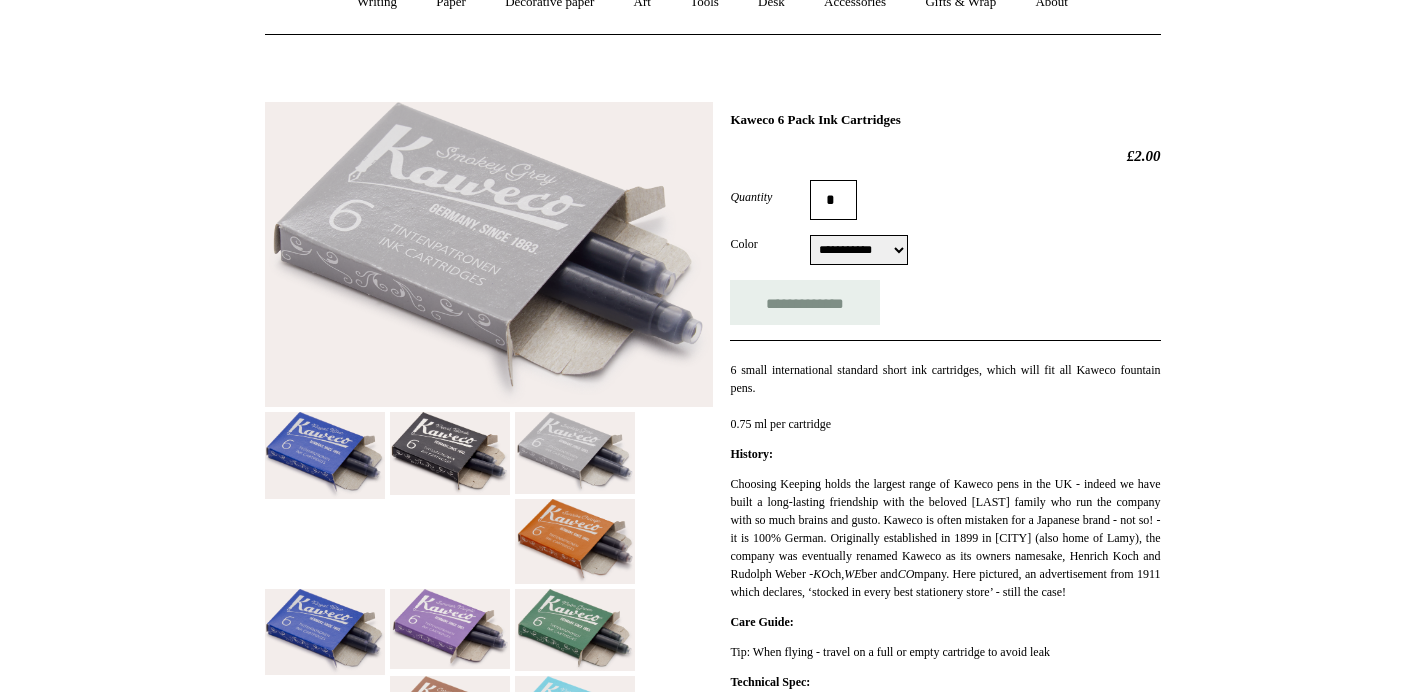 click at bounding box center [575, 541] 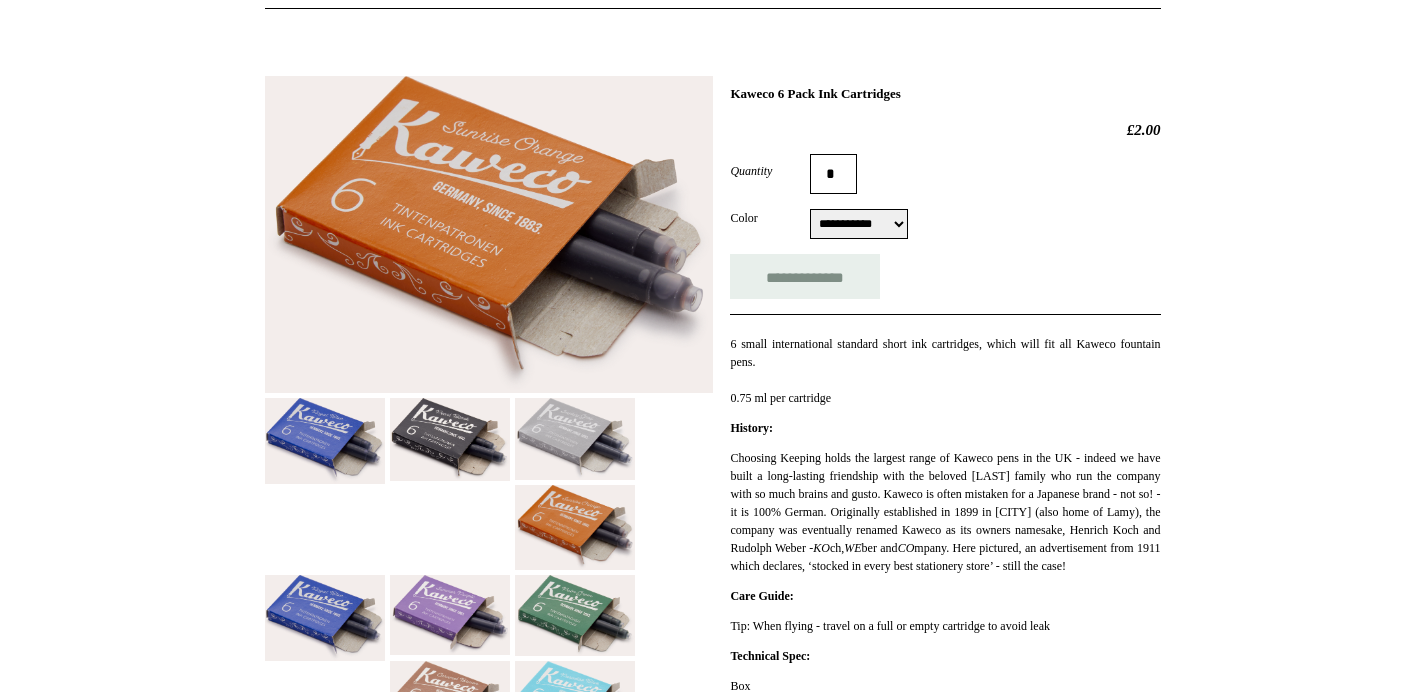 scroll, scrollTop: 238, scrollLeft: 0, axis: vertical 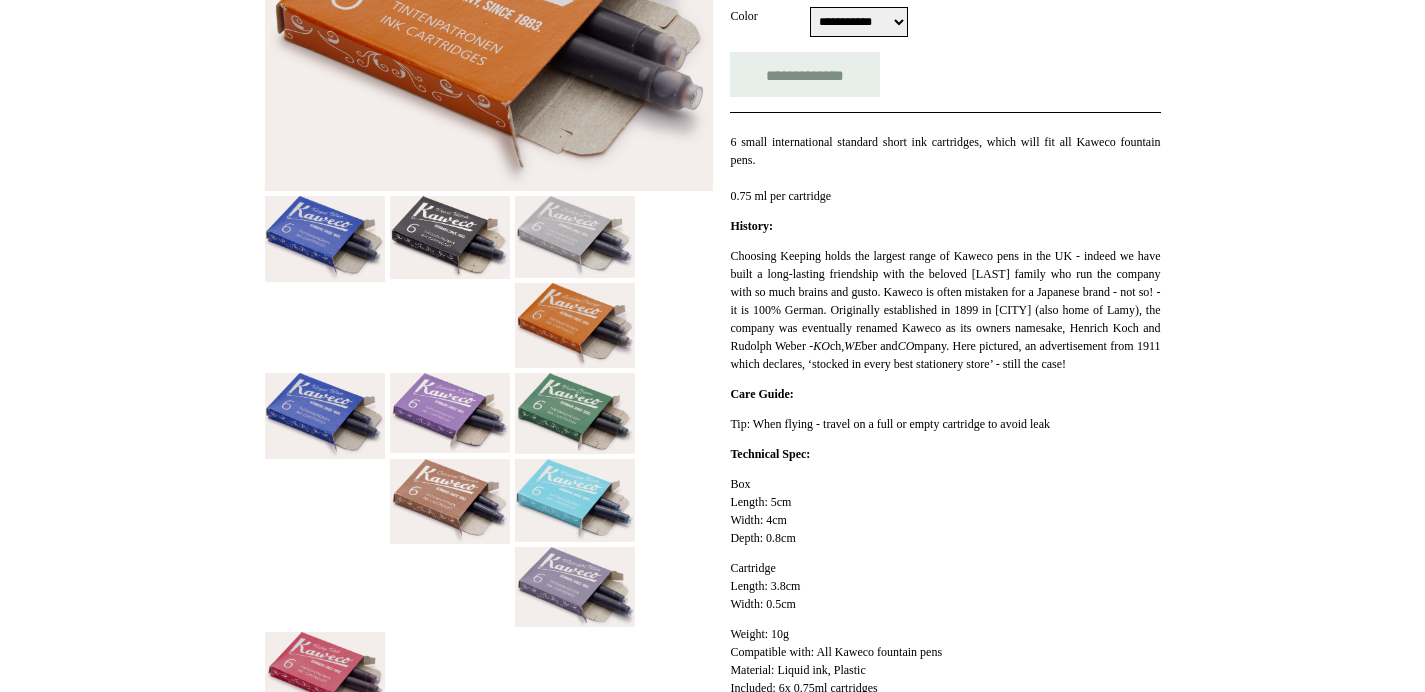 click at bounding box center [450, 501] 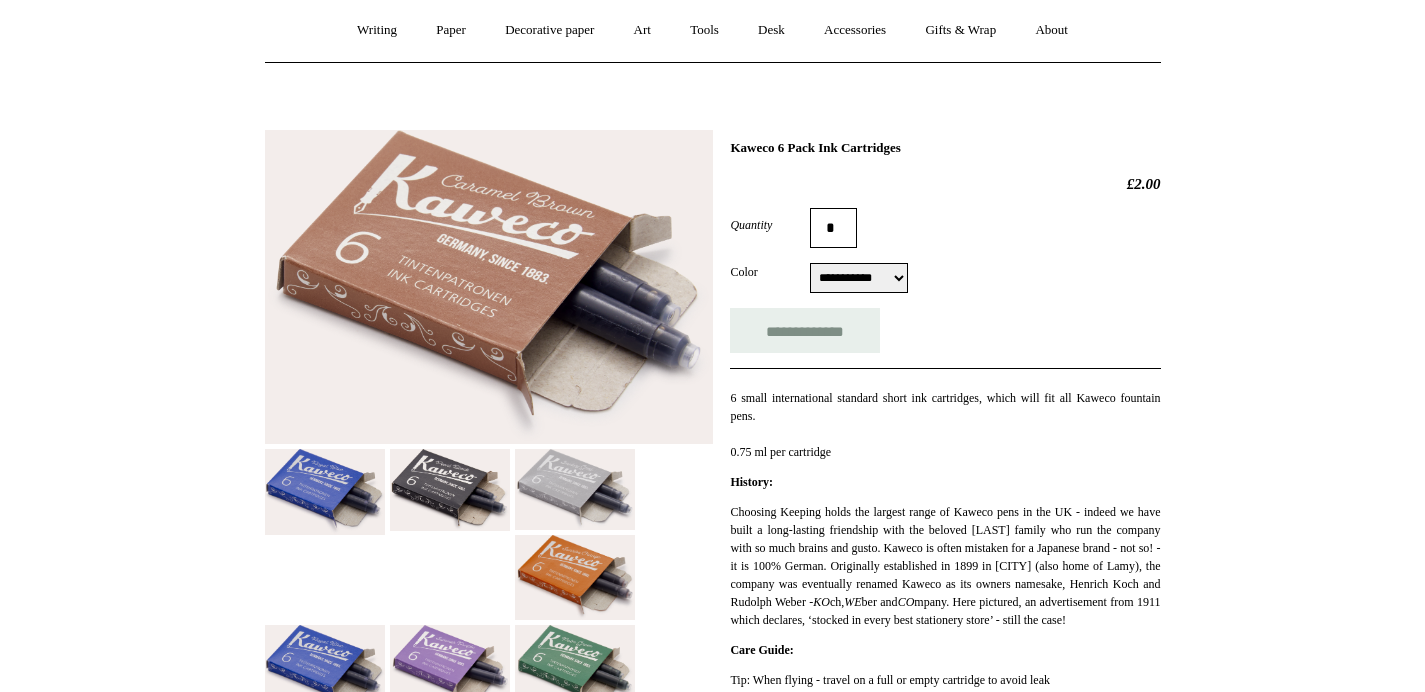 scroll, scrollTop: 0, scrollLeft: 0, axis: both 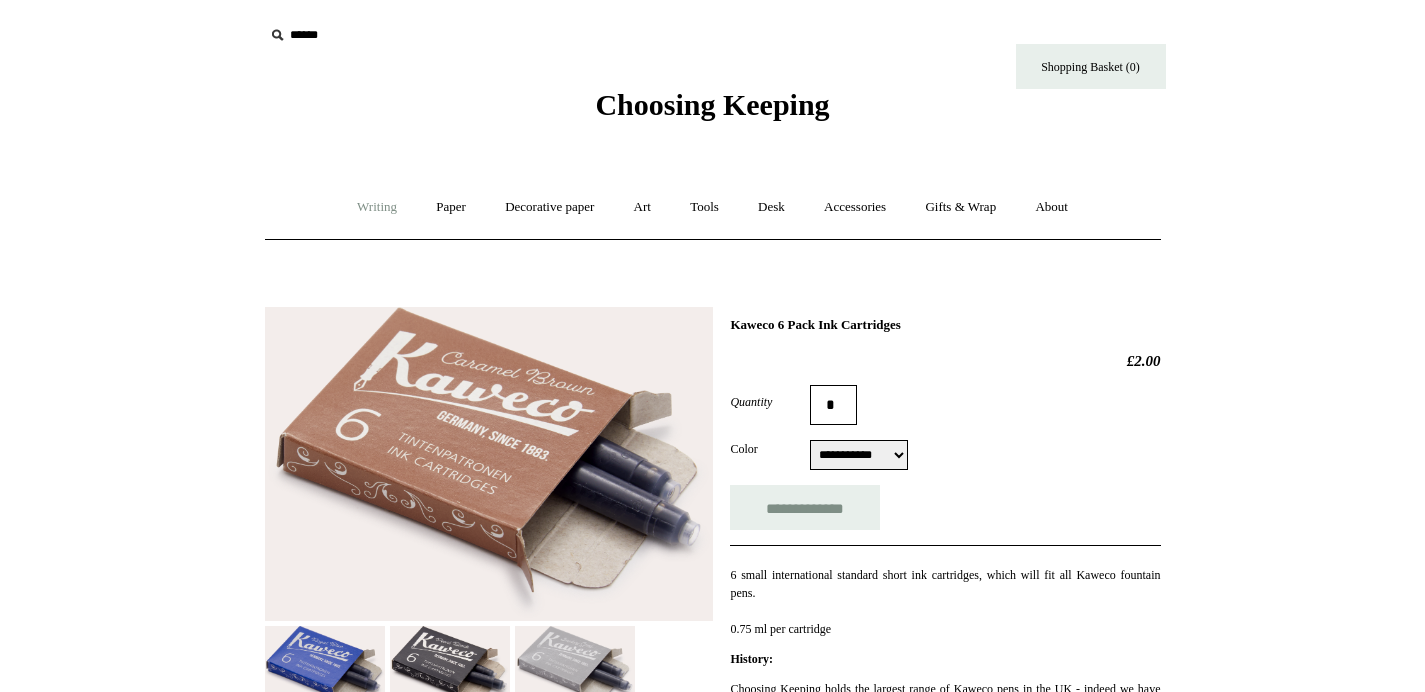 click on "Writing +" at bounding box center [377, 207] 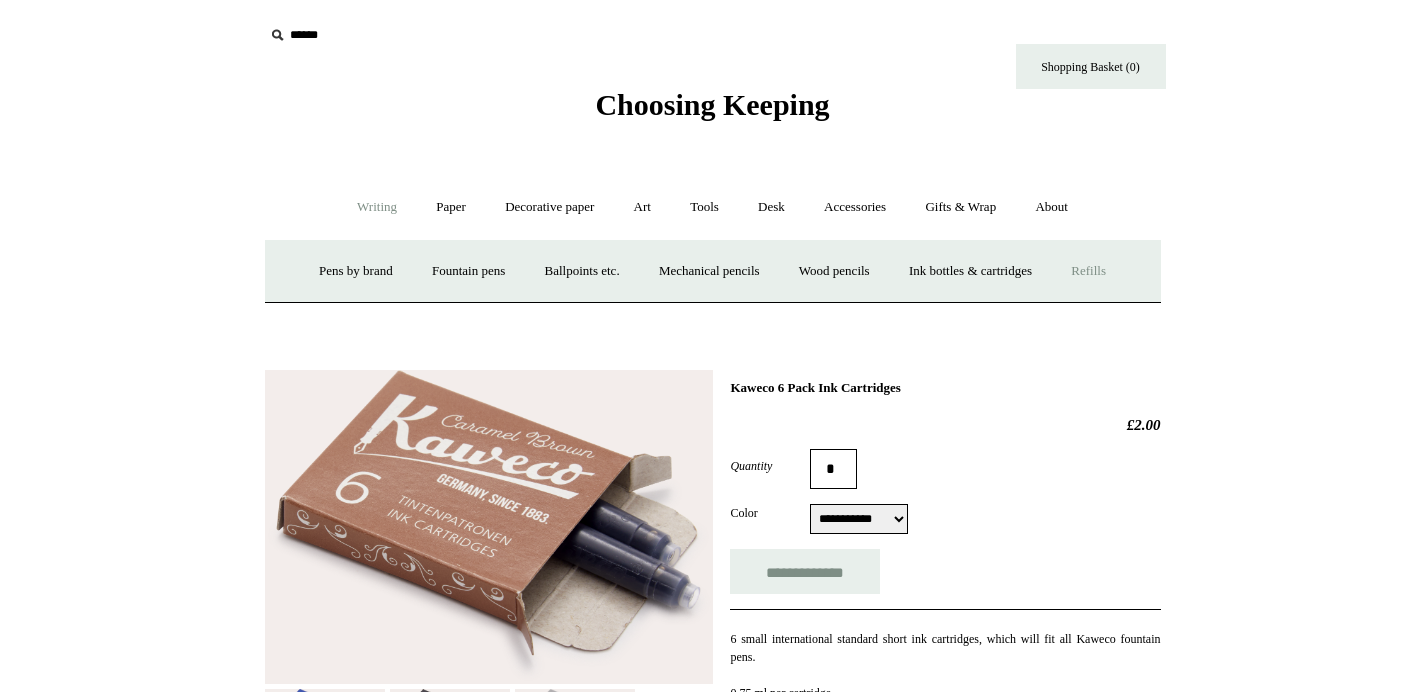 click on "Refills +" at bounding box center (1088, 271) 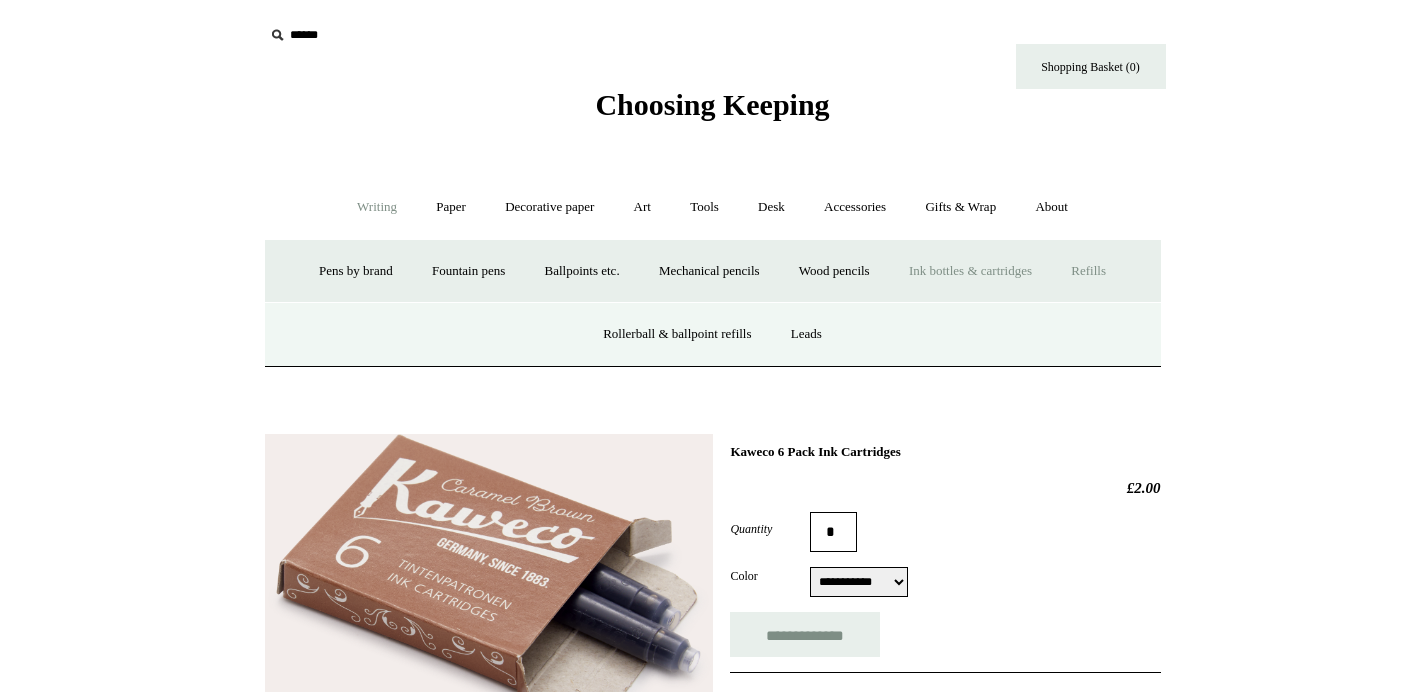 click on "Ink bottles & cartridges +" at bounding box center (970, 271) 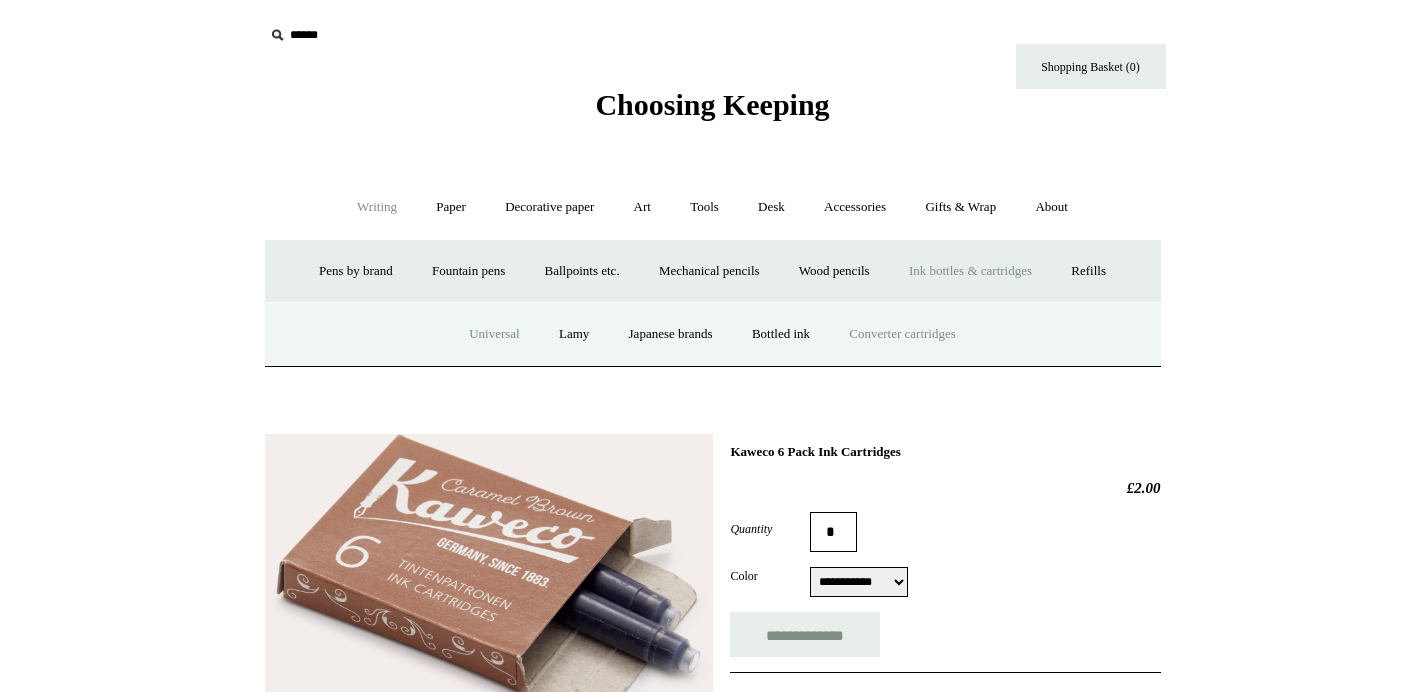 click on "Converter cartridges" at bounding box center [902, 334] 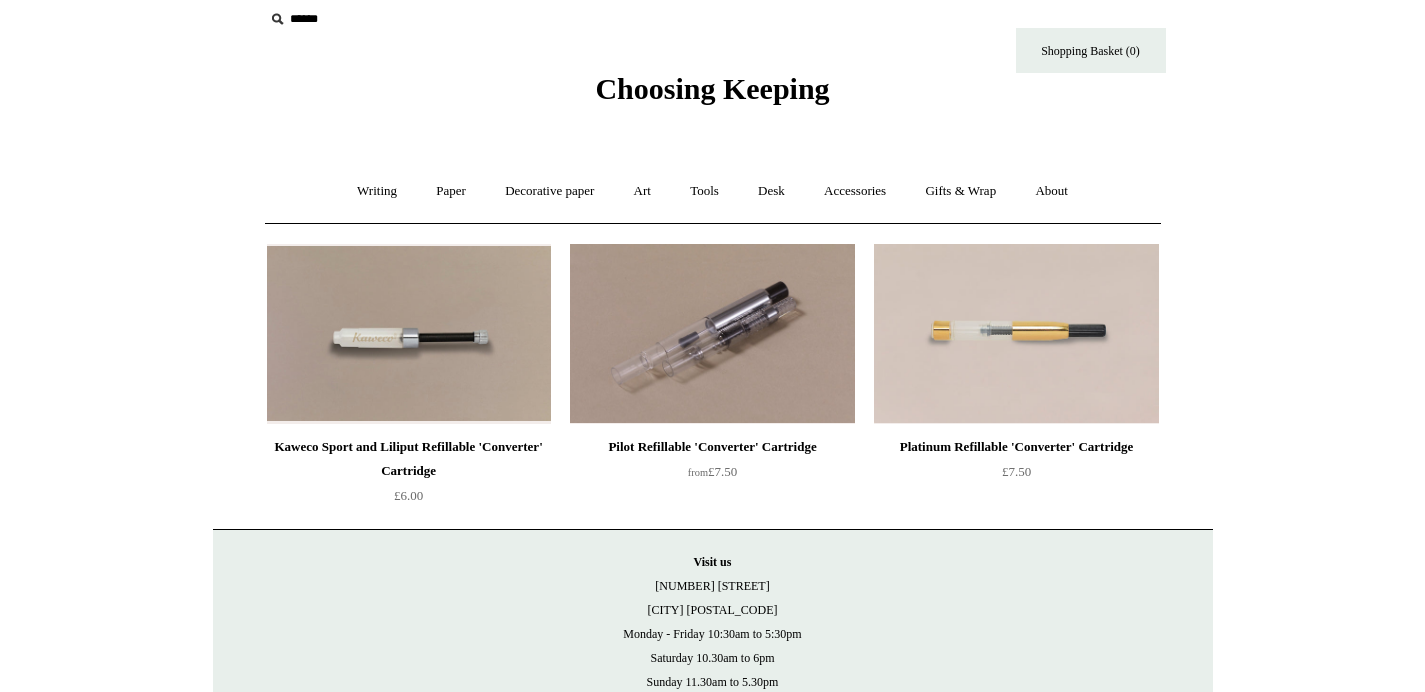 scroll, scrollTop: 19, scrollLeft: 0, axis: vertical 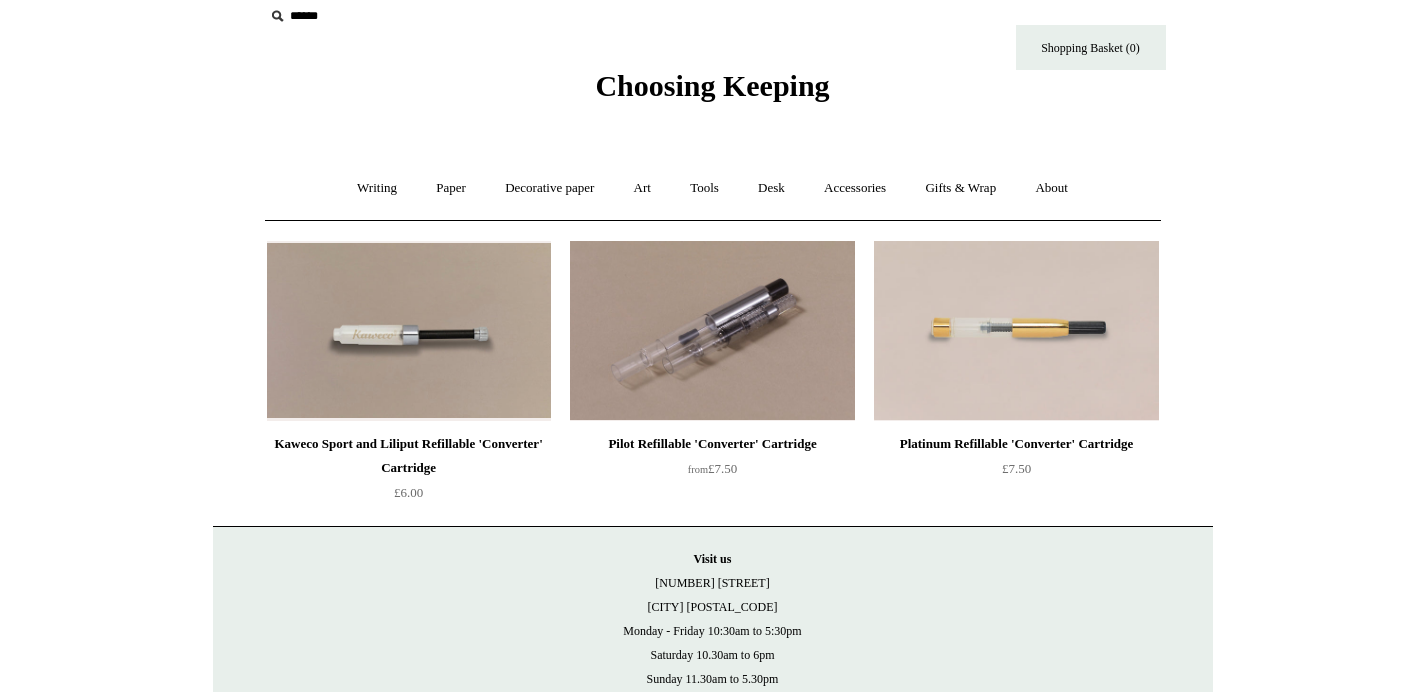 click at bounding box center [409, 331] 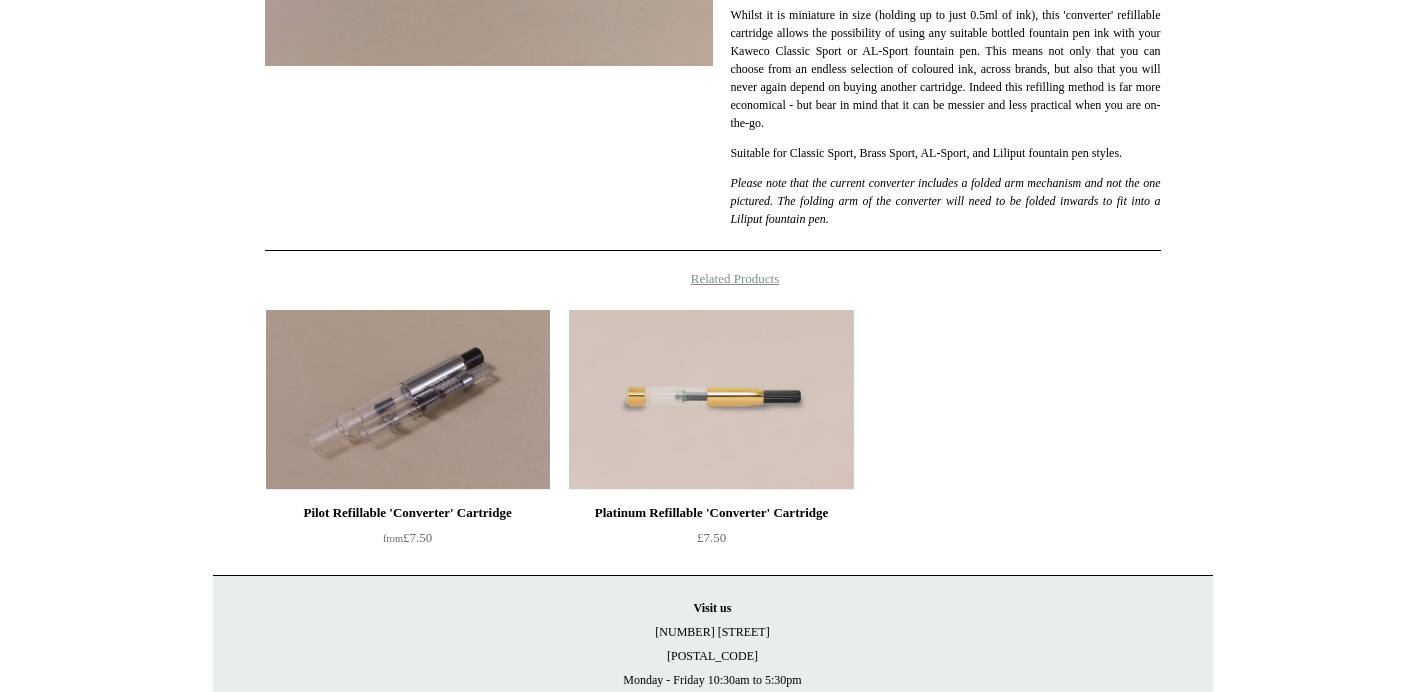 scroll, scrollTop: 0, scrollLeft: 0, axis: both 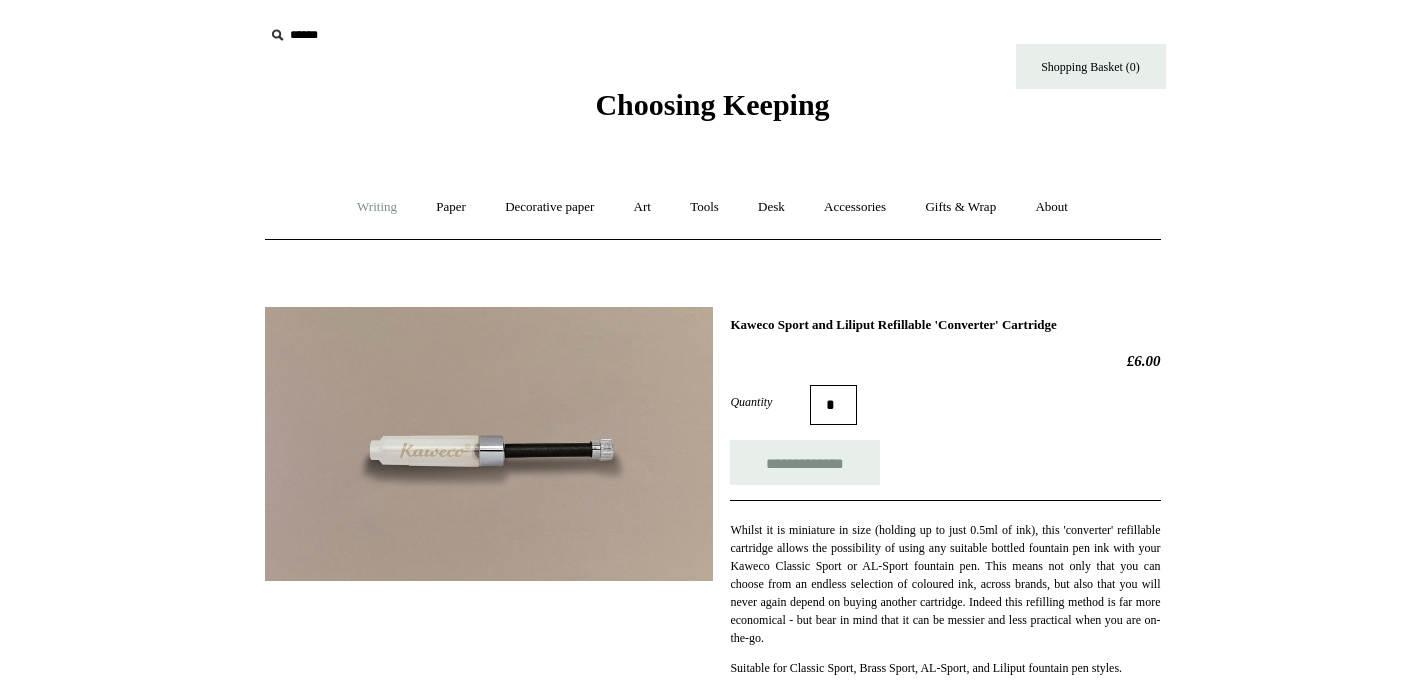click on "Writing +" at bounding box center (377, 207) 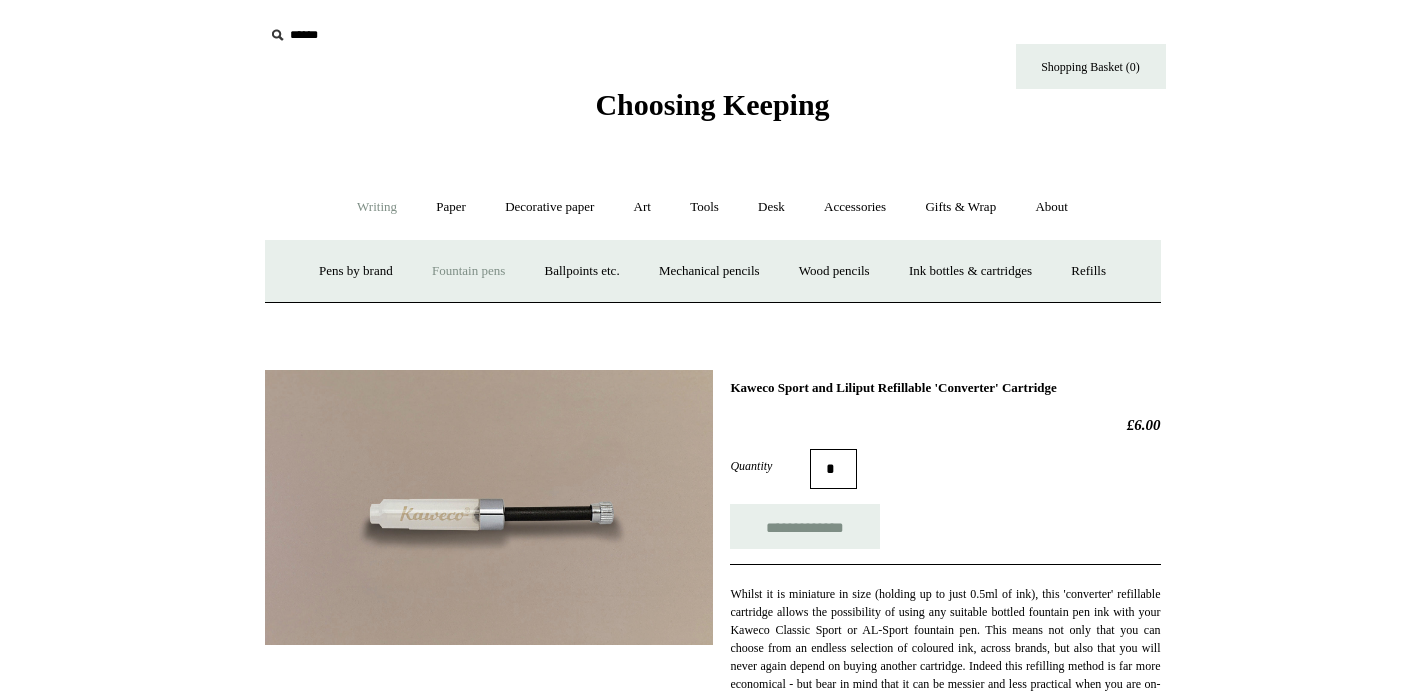 click on "Fountain pens +" at bounding box center [468, 271] 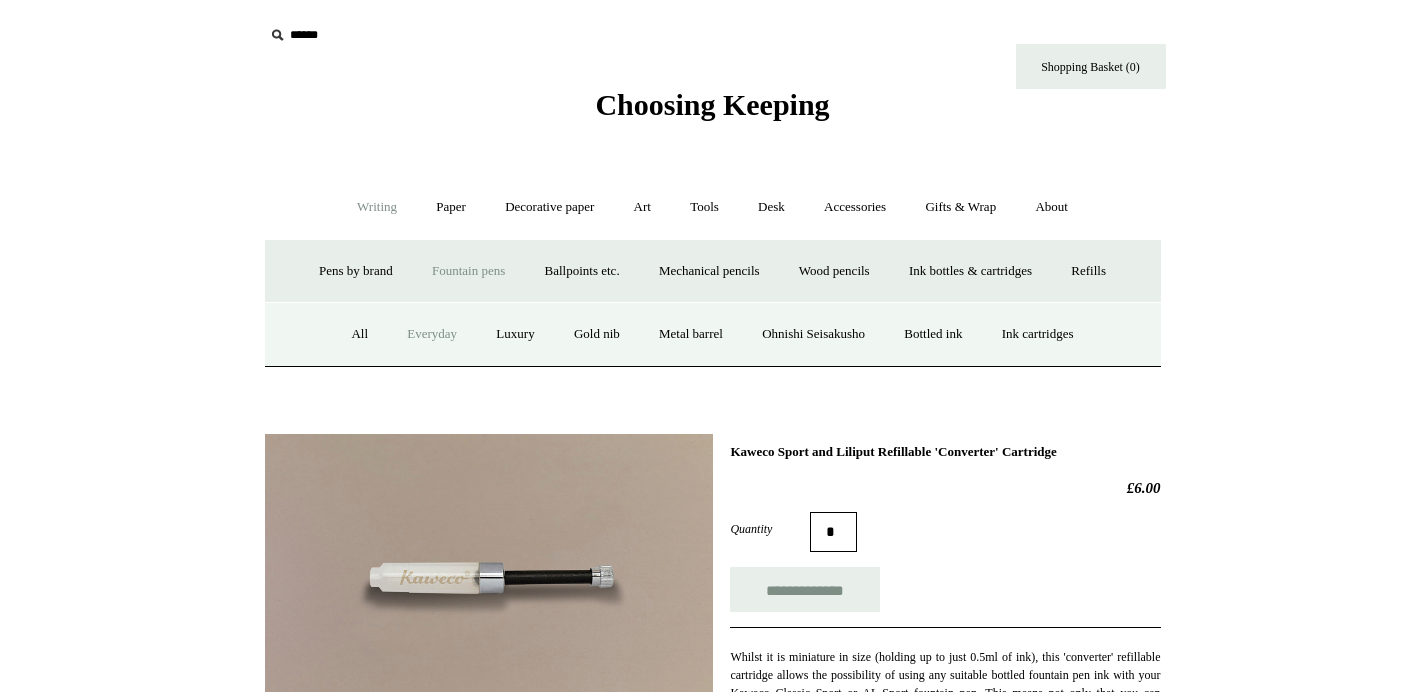 click on "Everyday" at bounding box center [432, 334] 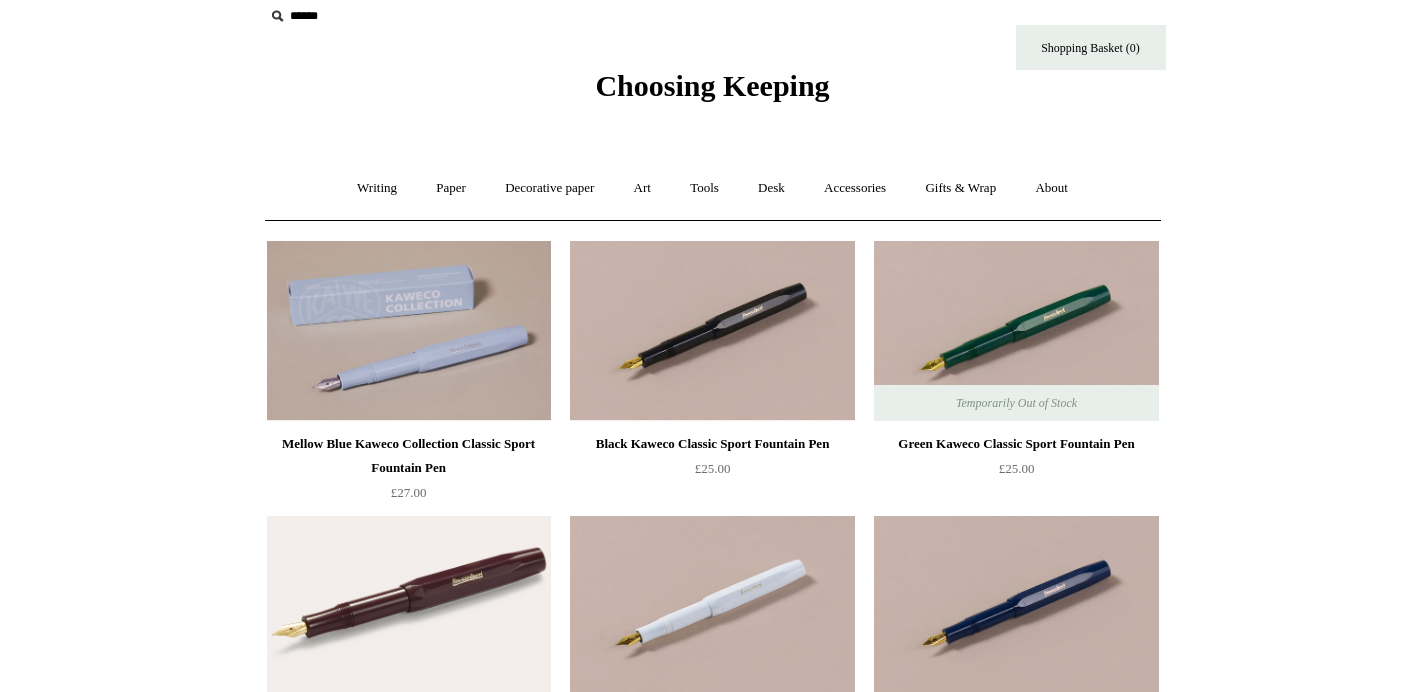 scroll, scrollTop: 20, scrollLeft: 0, axis: vertical 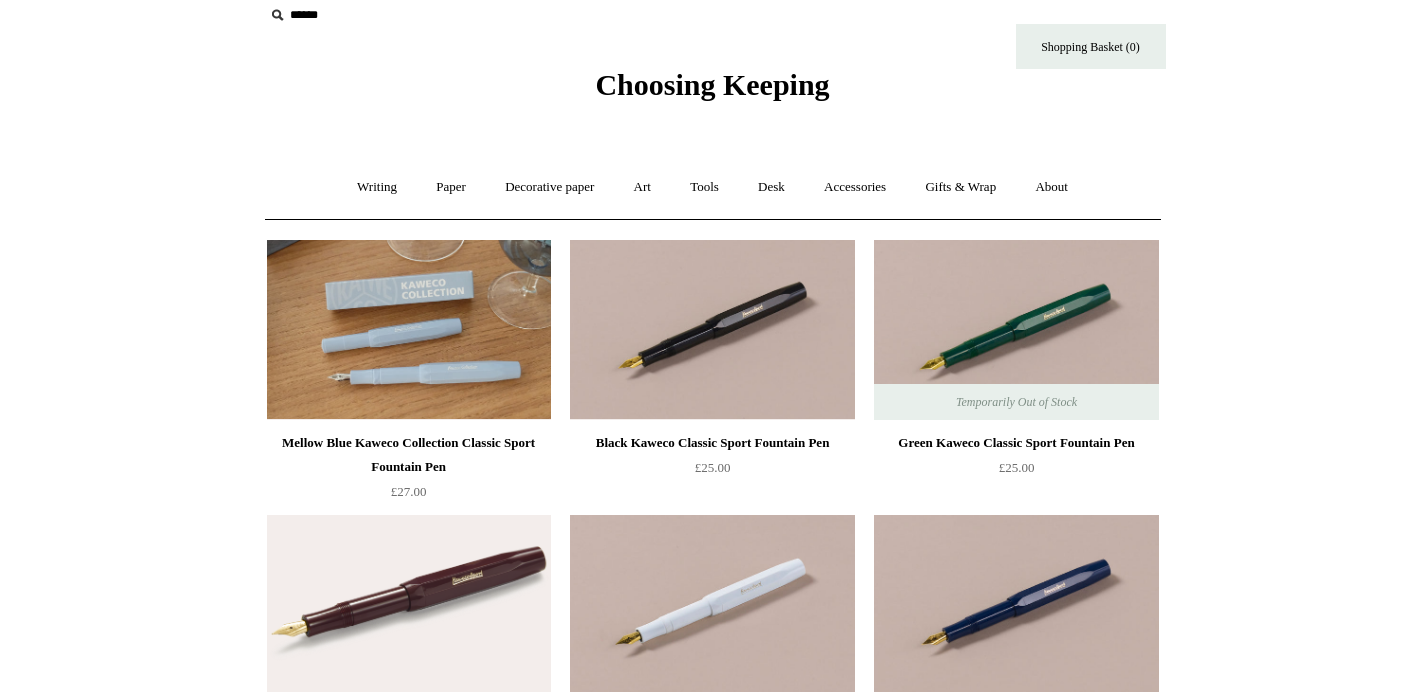 click at bounding box center (409, 330) 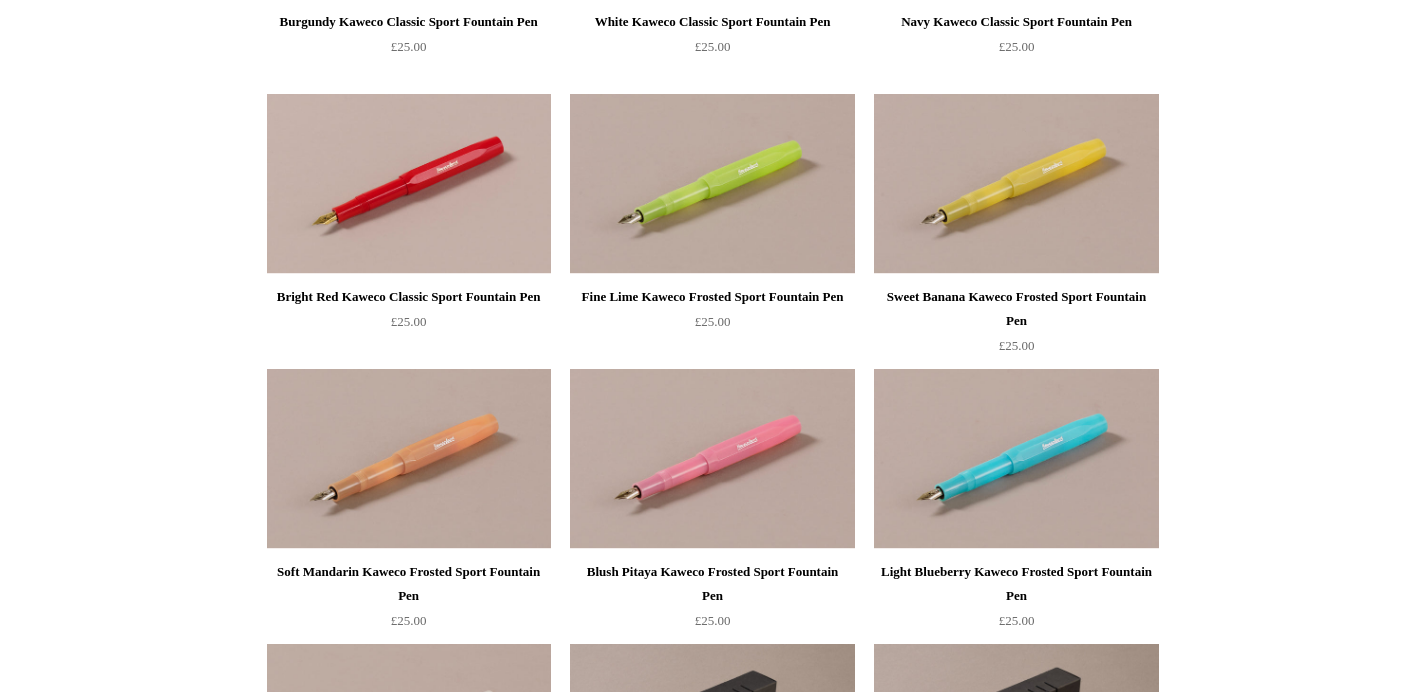 scroll, scrollTop: 728, scrollLeft: 0, axis: vertical 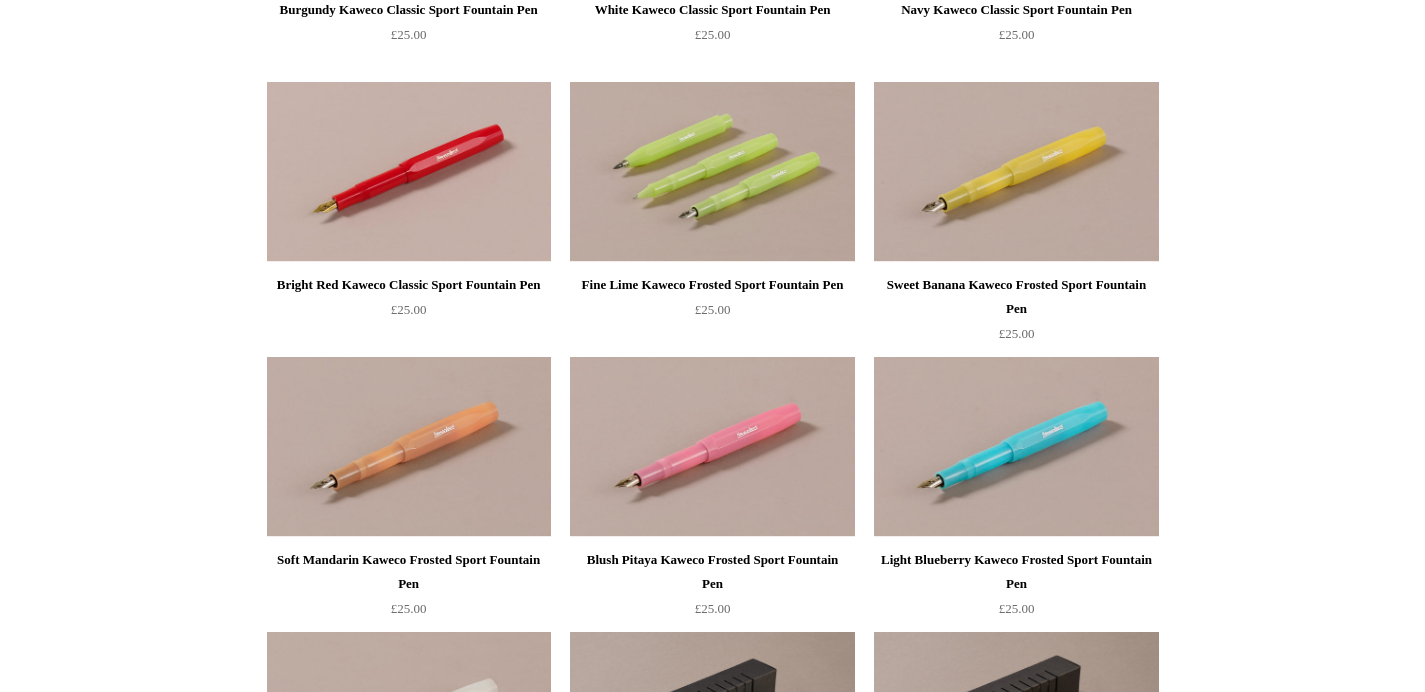 click at bounding box center (712, 172) 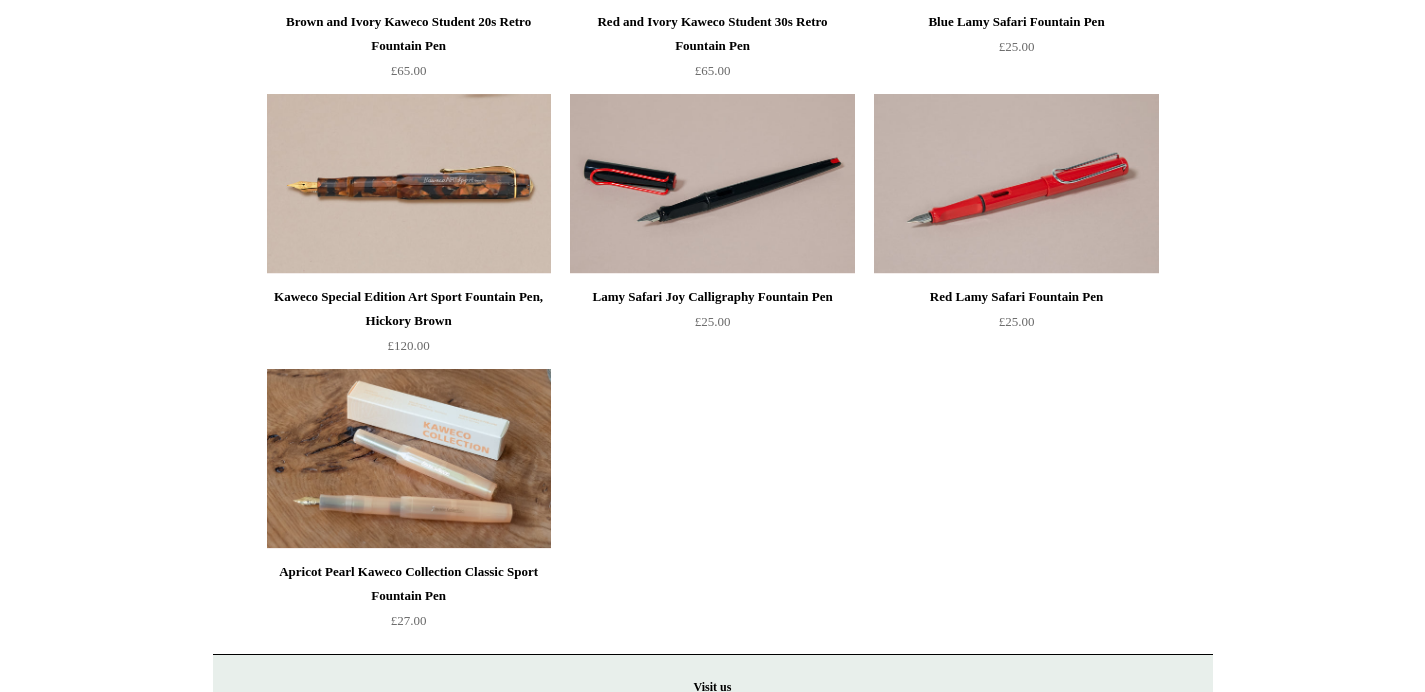 scroll, scrollTop: 2152, scrollLeft: 0, axis: vertical 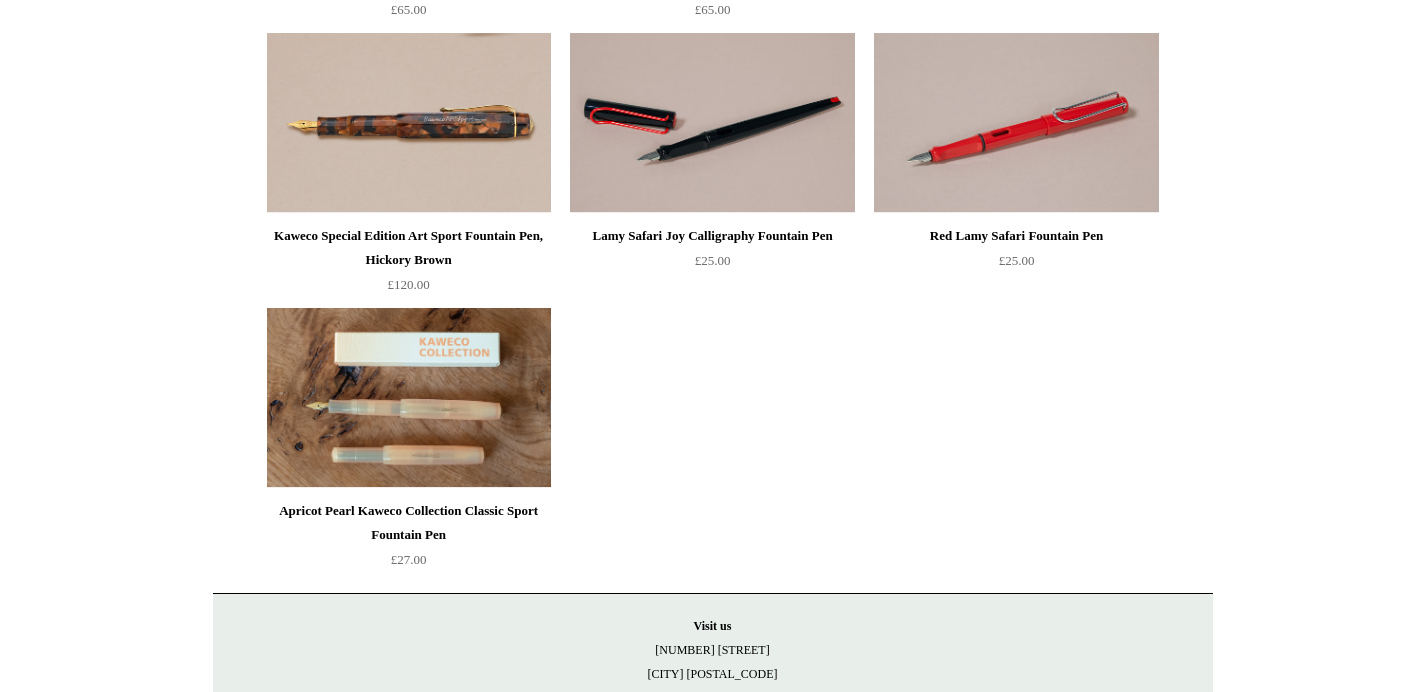 click at bounding box center [409, 398] 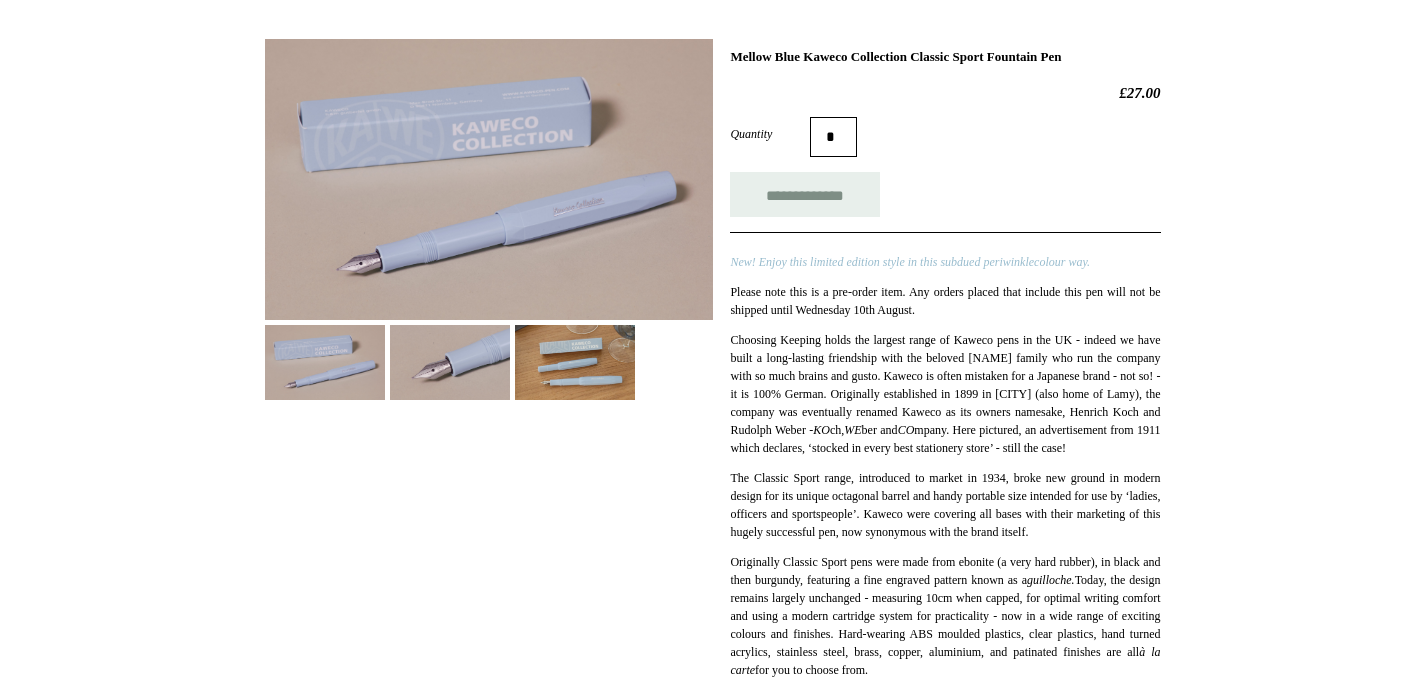 scroll, scrollTop: 277, scrollLeft: 0, axis: vertical 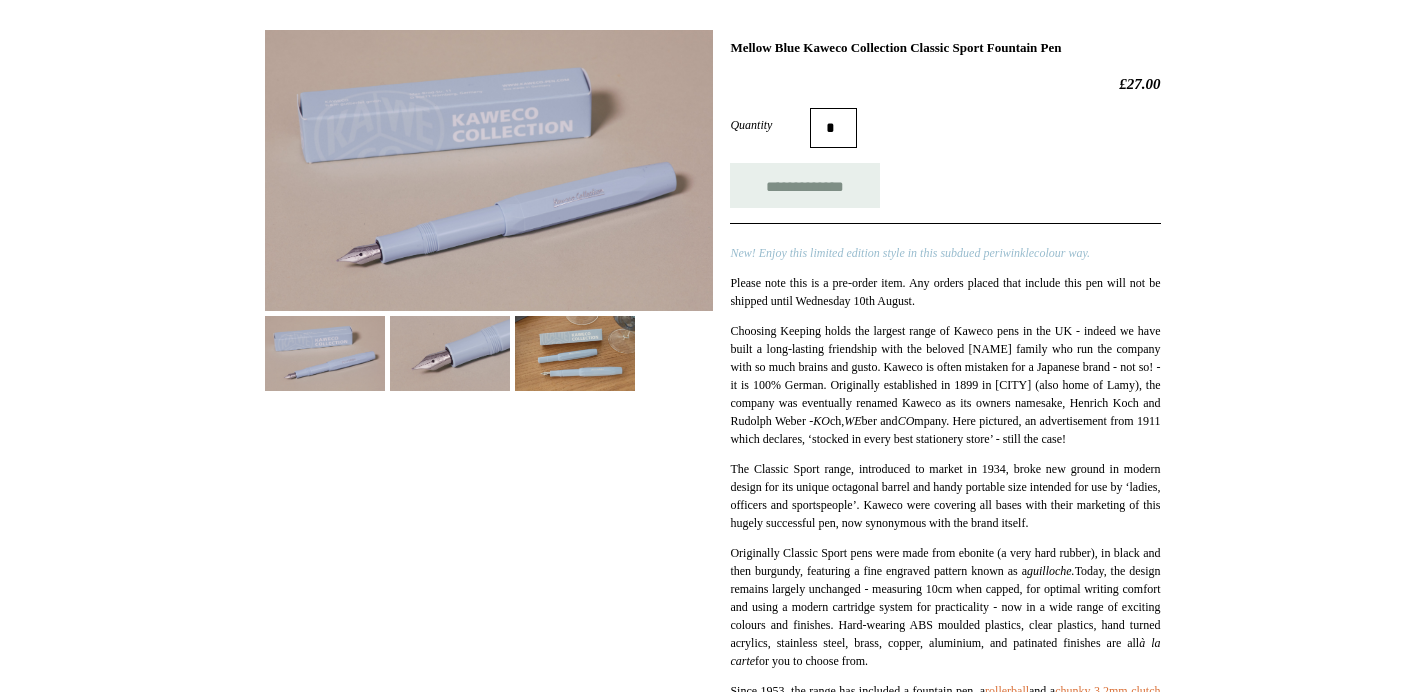 click at bounding box center (450, 353) 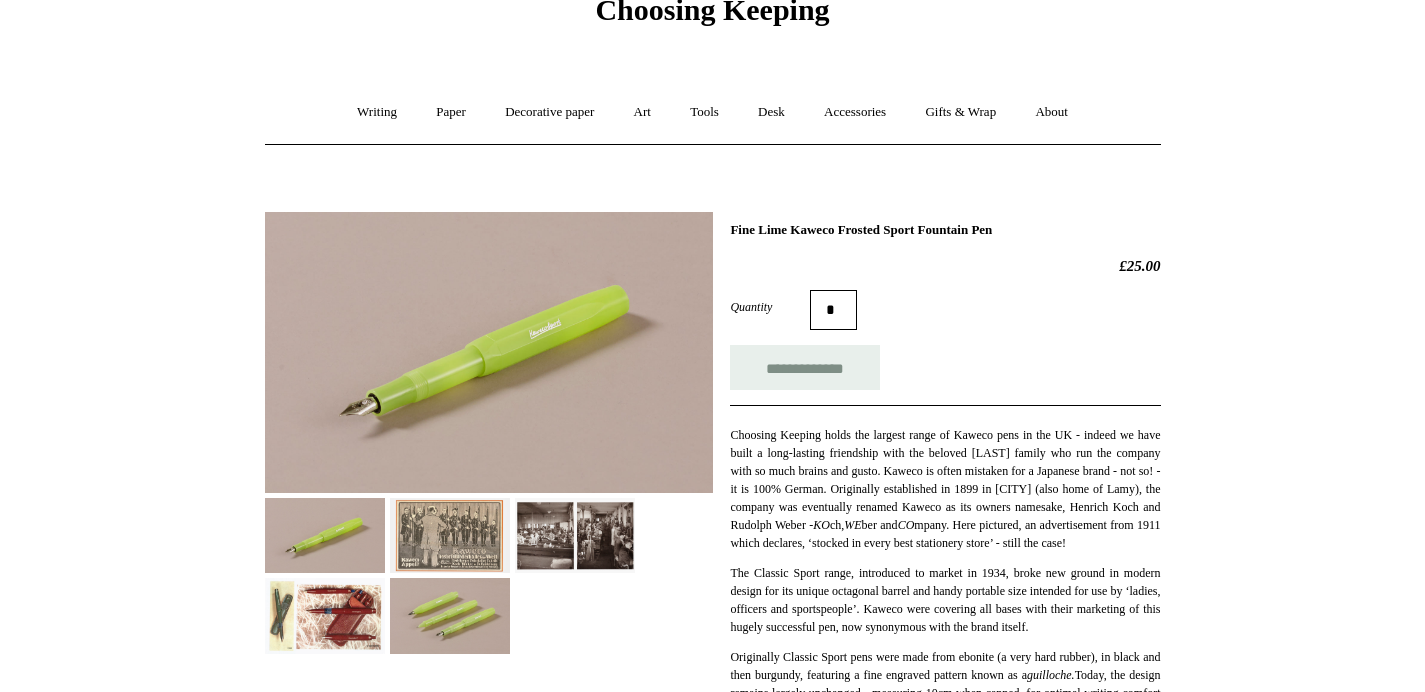 scroll, scrollTop: 96, scrollLeft: 0, axis: vertical 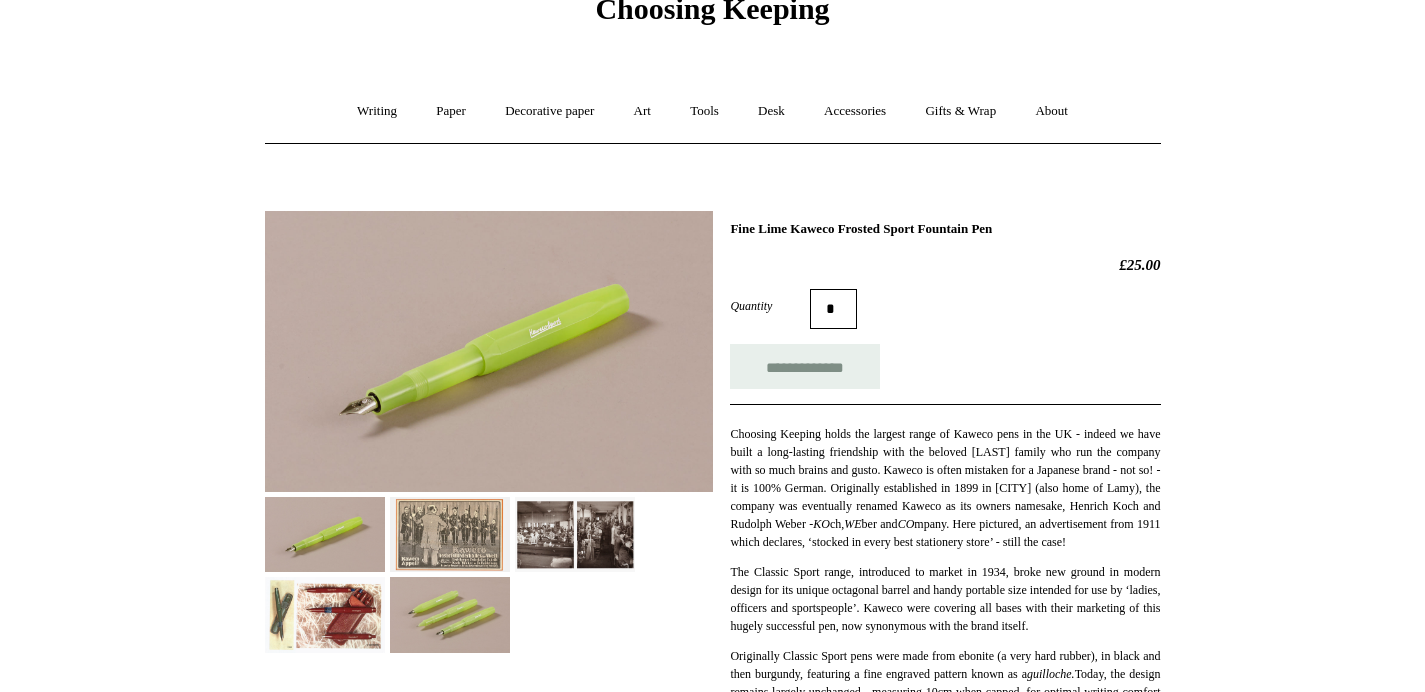 click at bounding box center [450, 534] 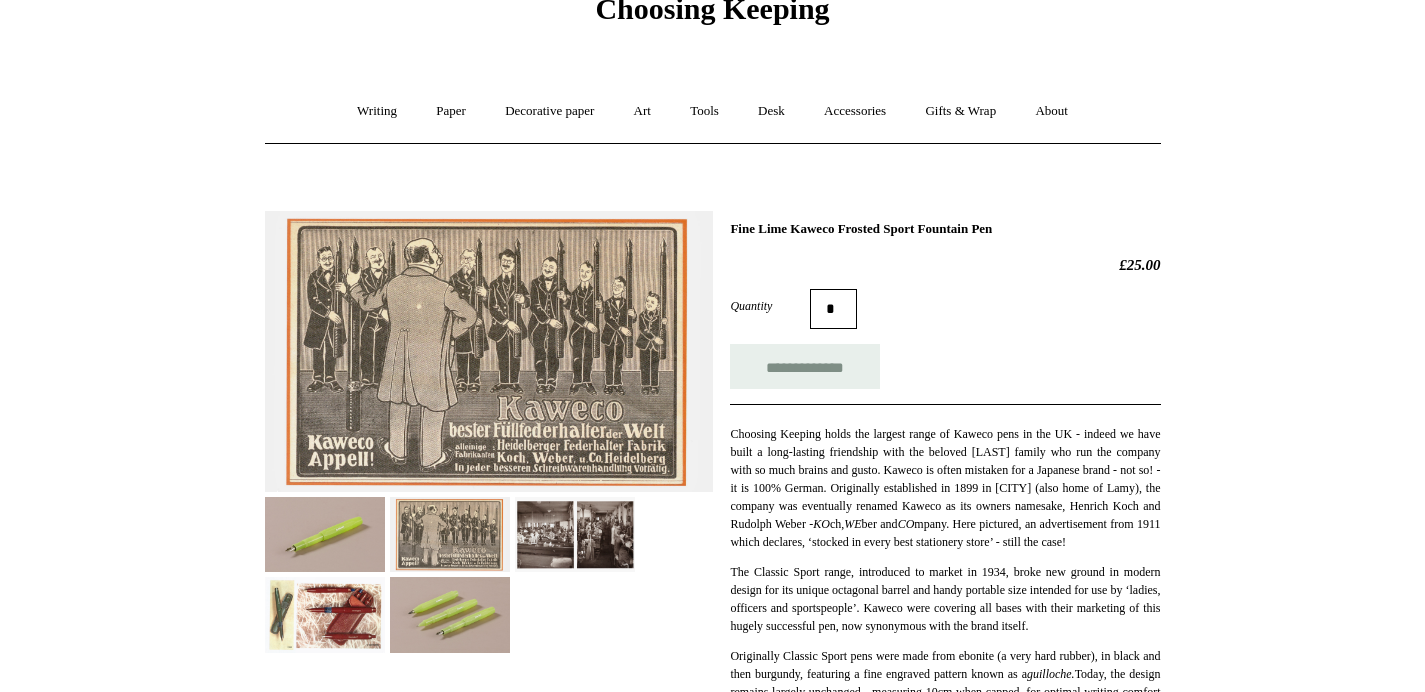 click at bounding box center (450, 614) 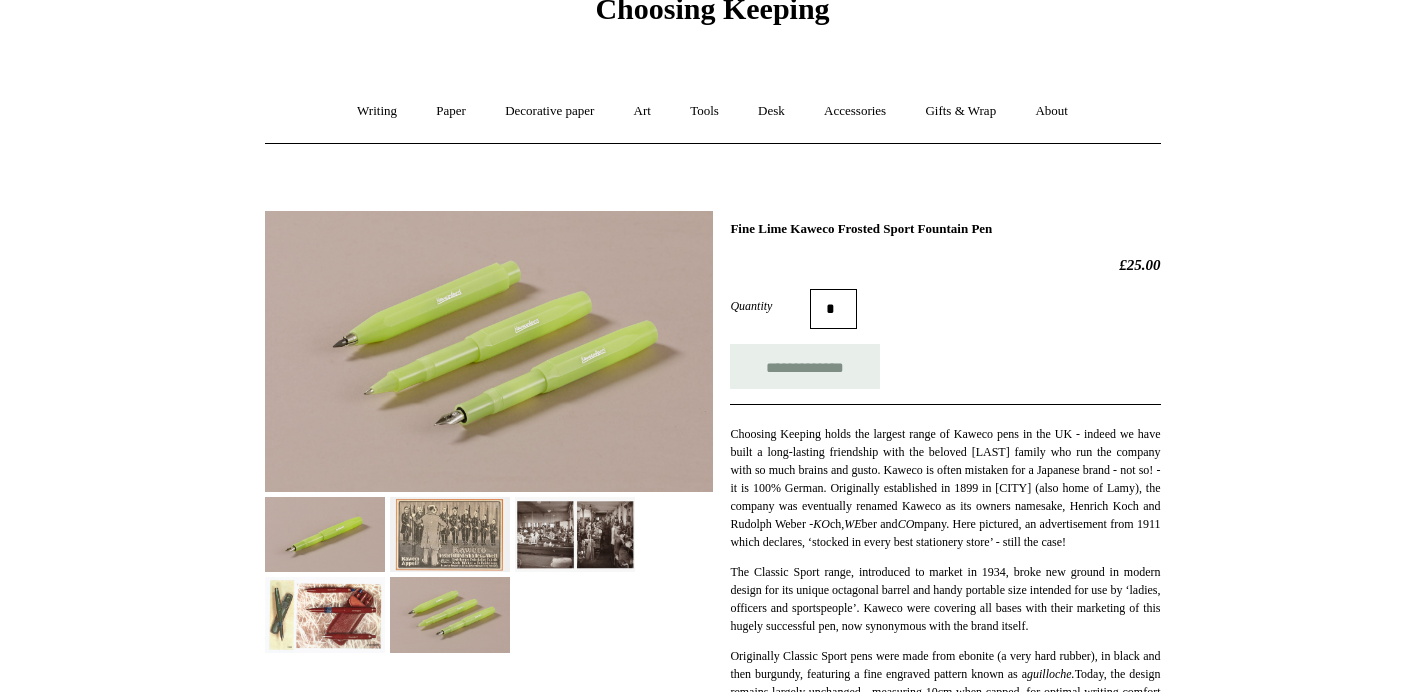 click at bounding box center [325, 614] 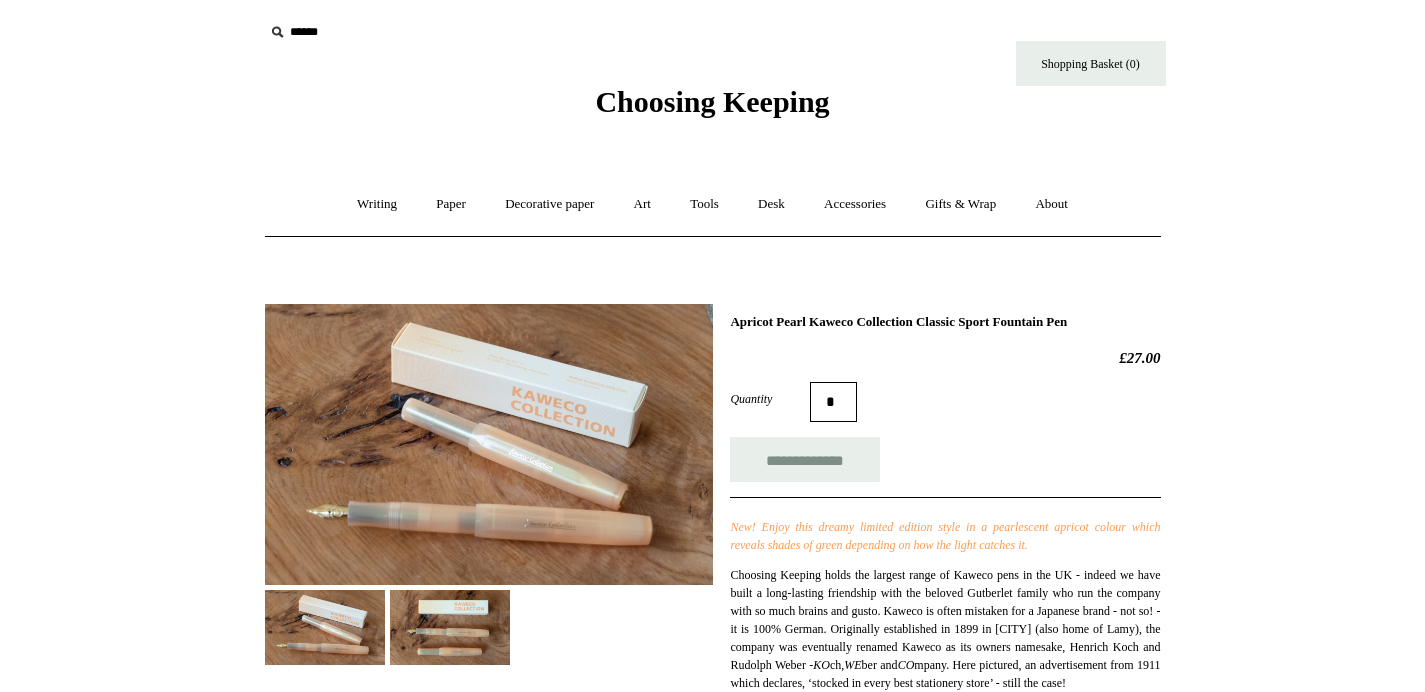 scroll, scrollTop: 0, scrollLeft: 0, axis: both 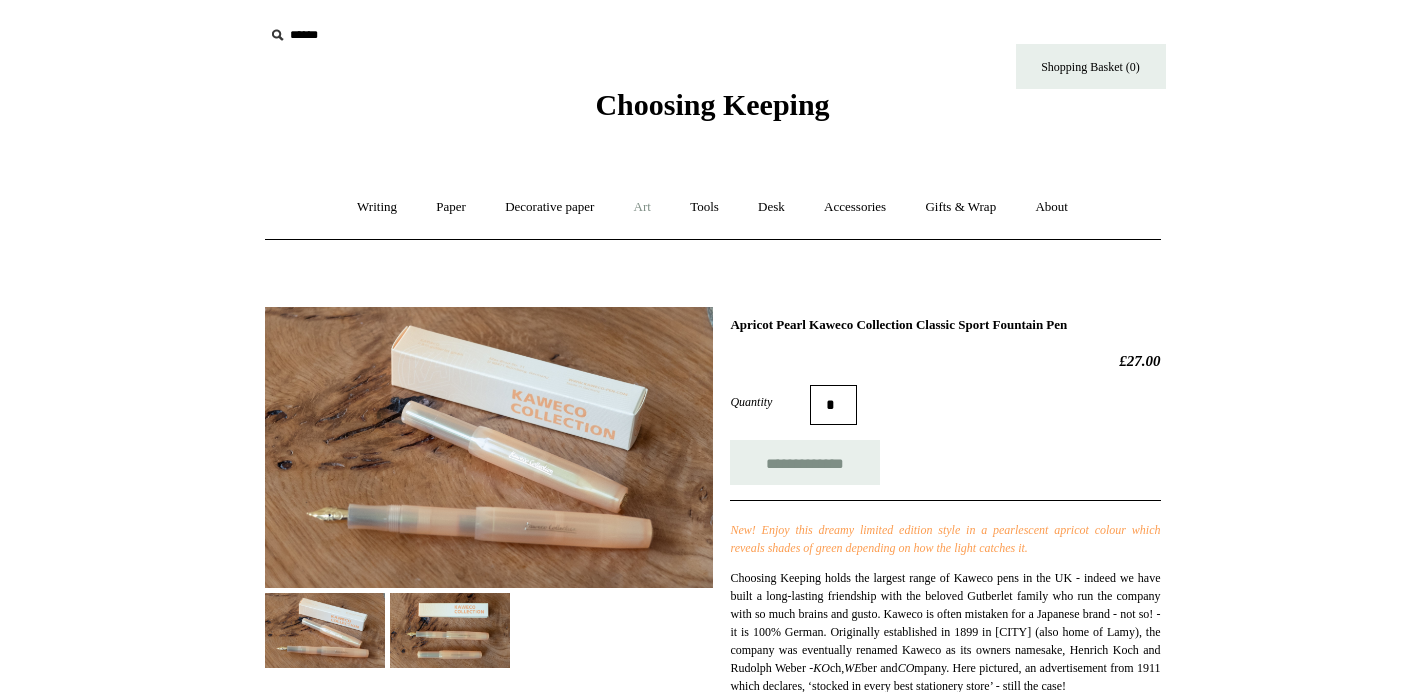 click on "Art +" at bounding box center [642, 207] 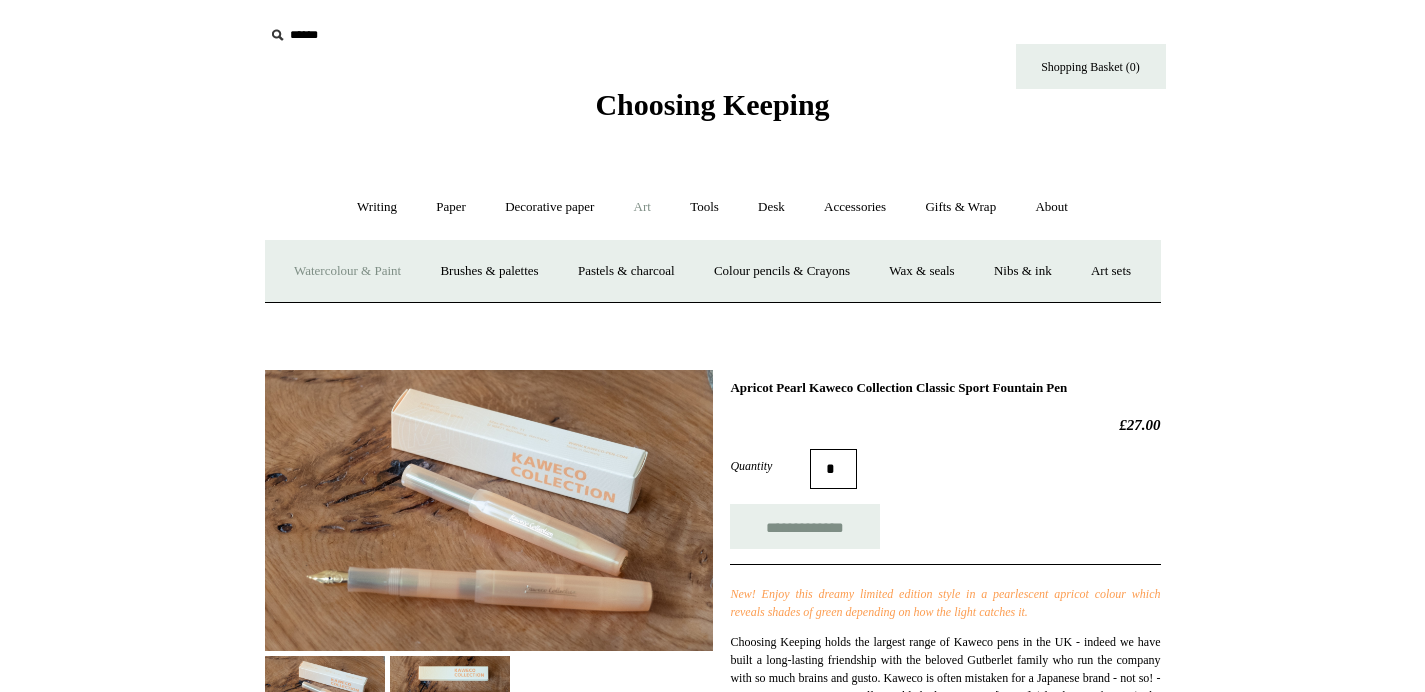 click on "Watercolour & Paint" at bounding box center [347, 271] 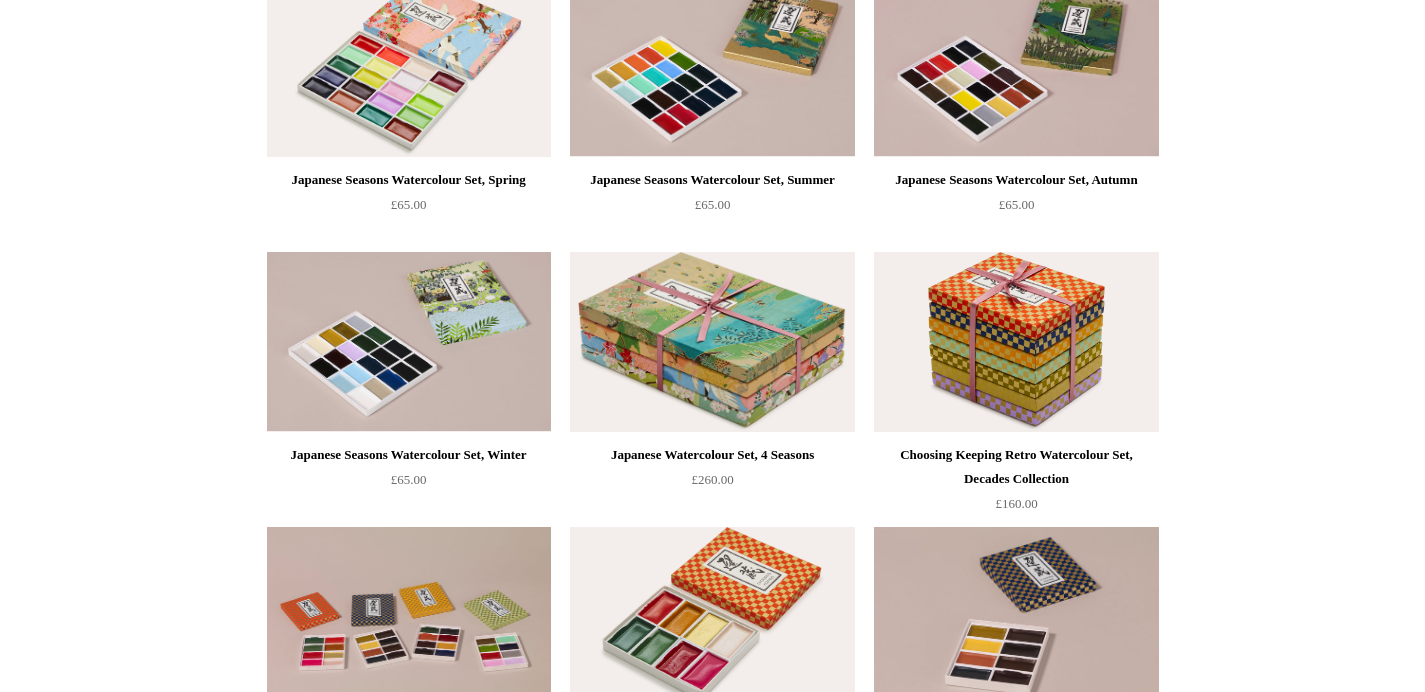 scroll, scrollTop: 282, scrollLeft: 0, axis: vertical 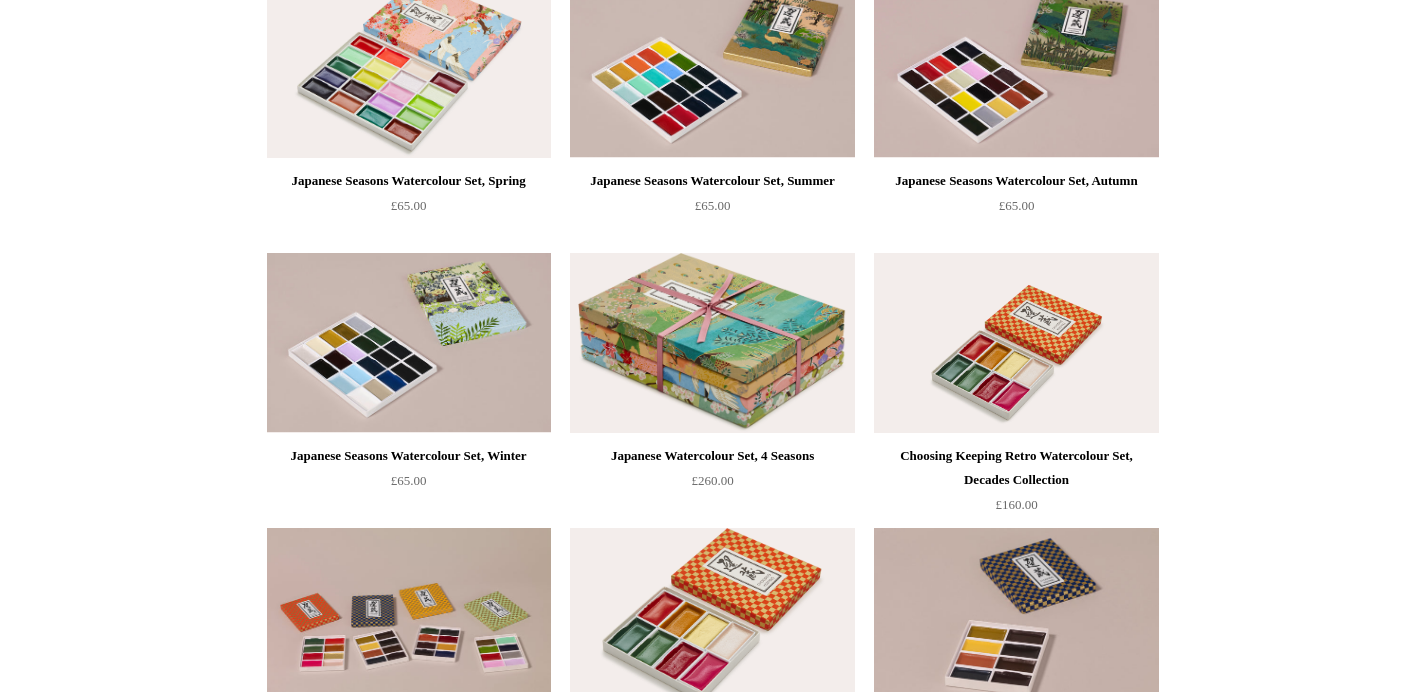 click at bounding box center [1016, 343] 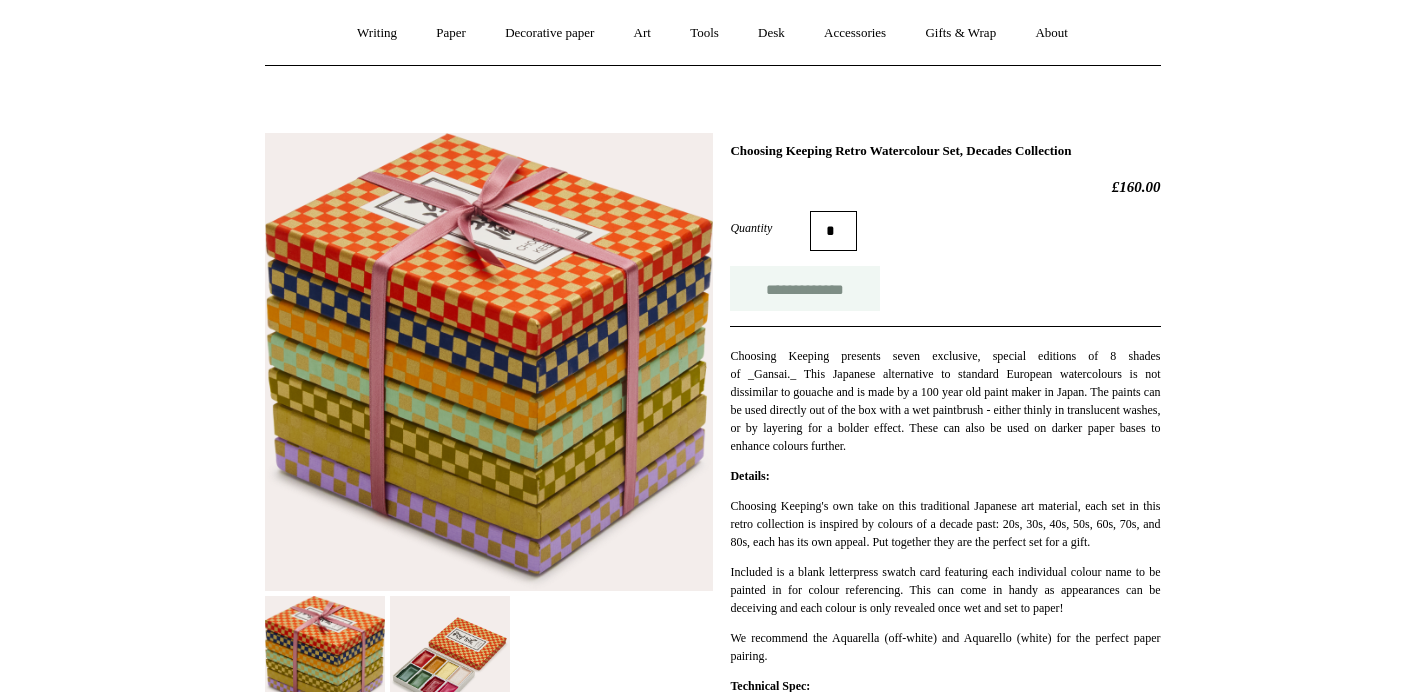 scroll, scrollTop: 0, scrollLeft: 0, axis: both 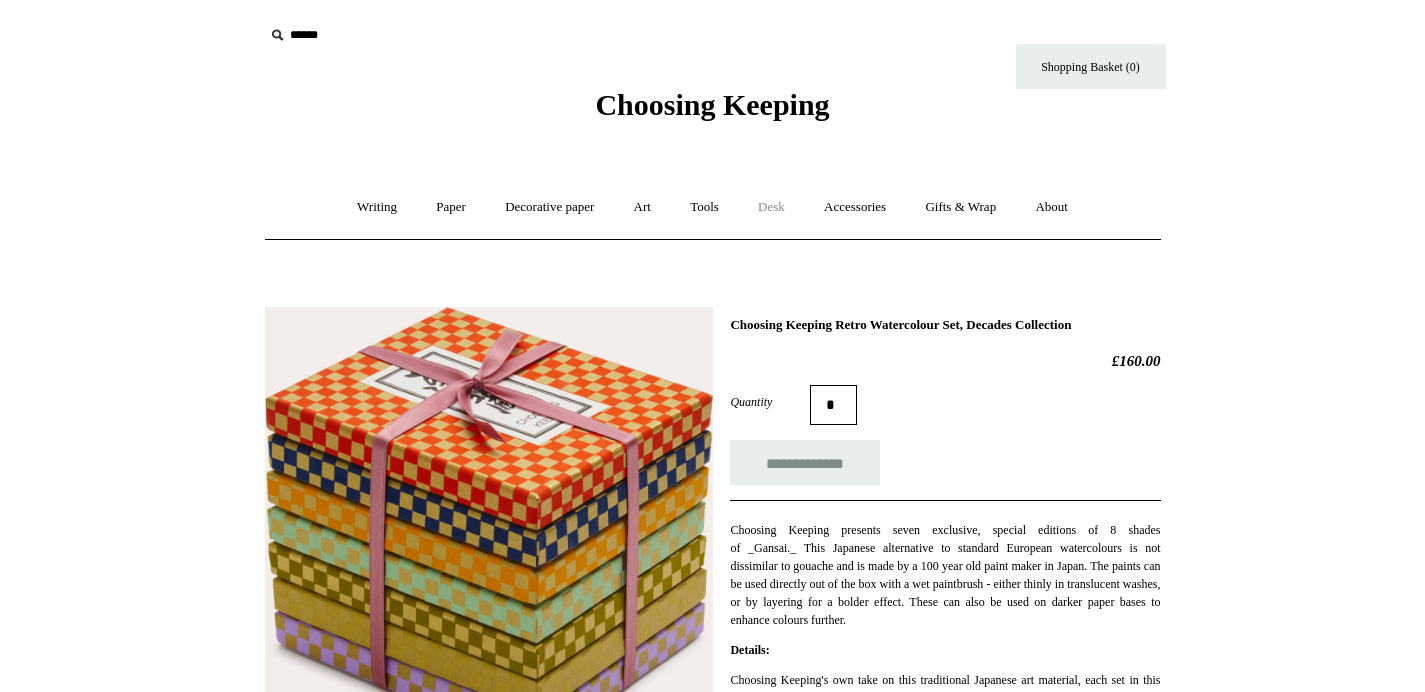 click on "Desk +" at bounding box center (771, 207) 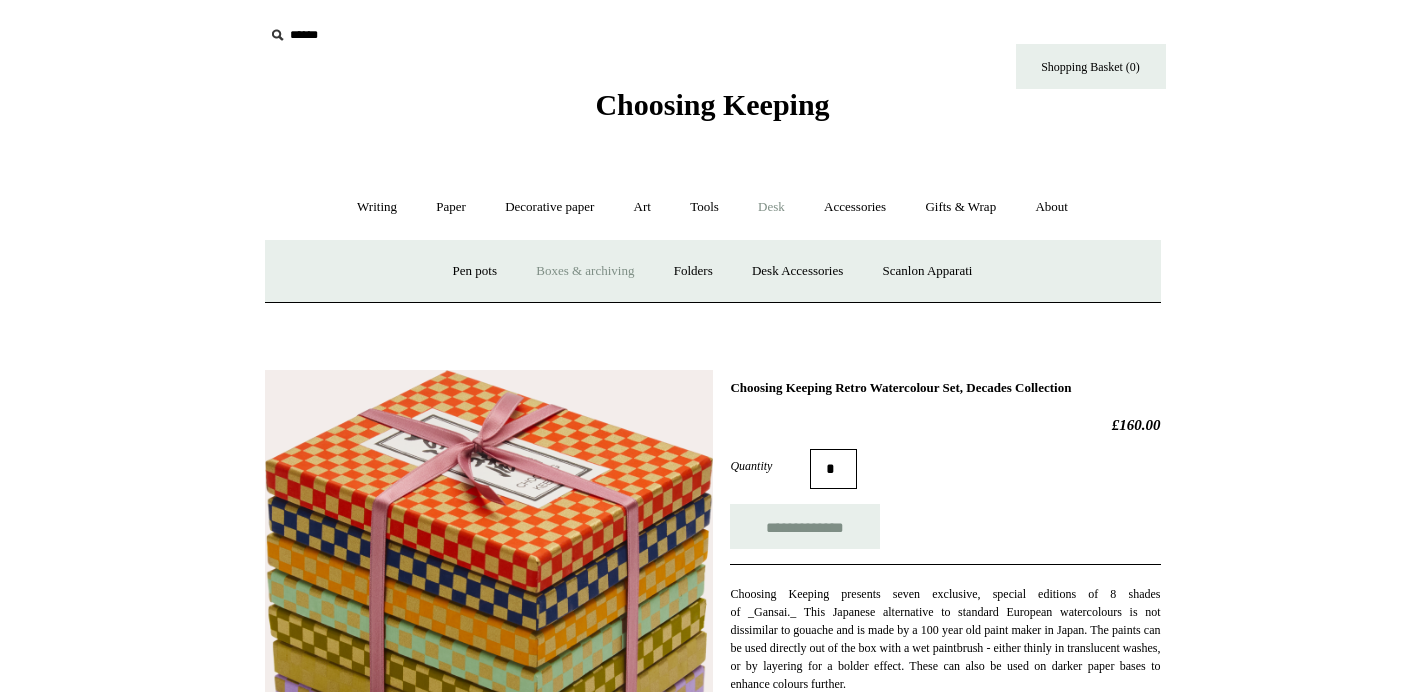 click on "Boxes & archiving" at bounding box center (585, 271) 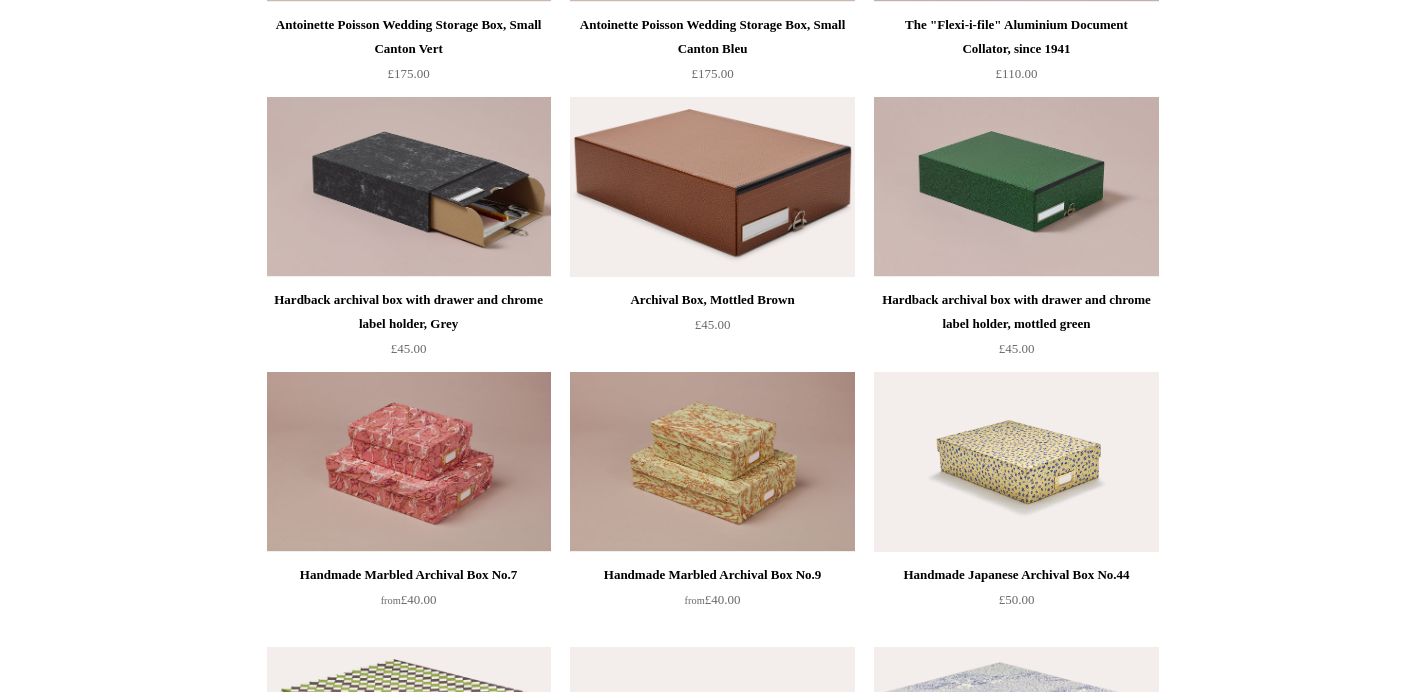 scroll, scrollTop: 0, scrollLeft: 0, axis: both 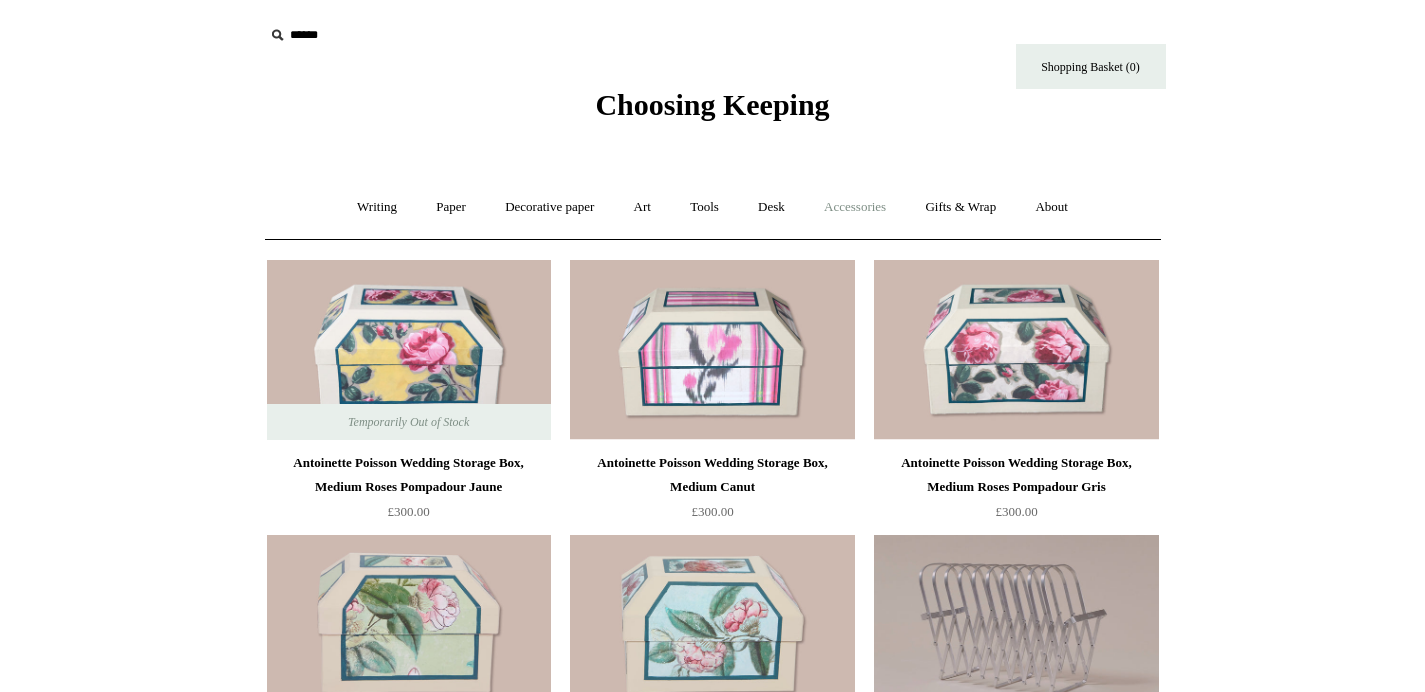 click on "Accessories +" at bounding box center [855, 207] 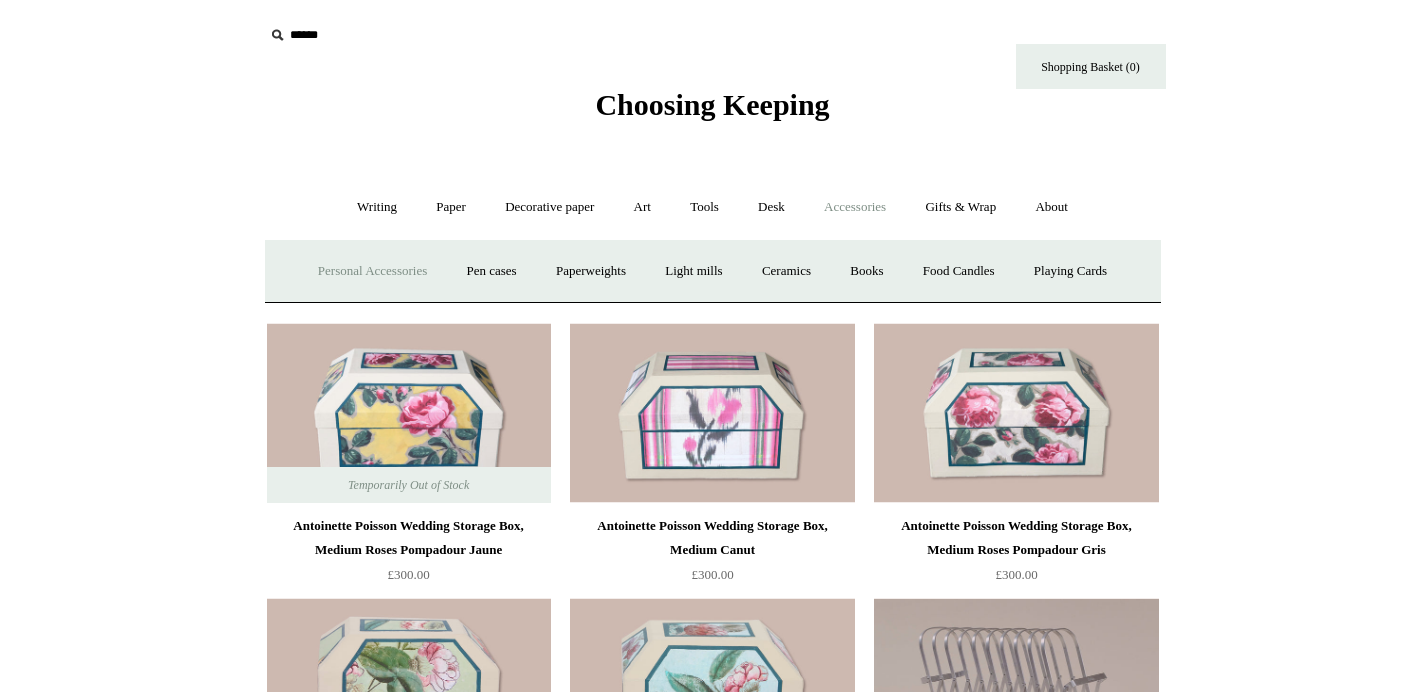 click on "Personal Accessories +" at bounding box center (372, 271) 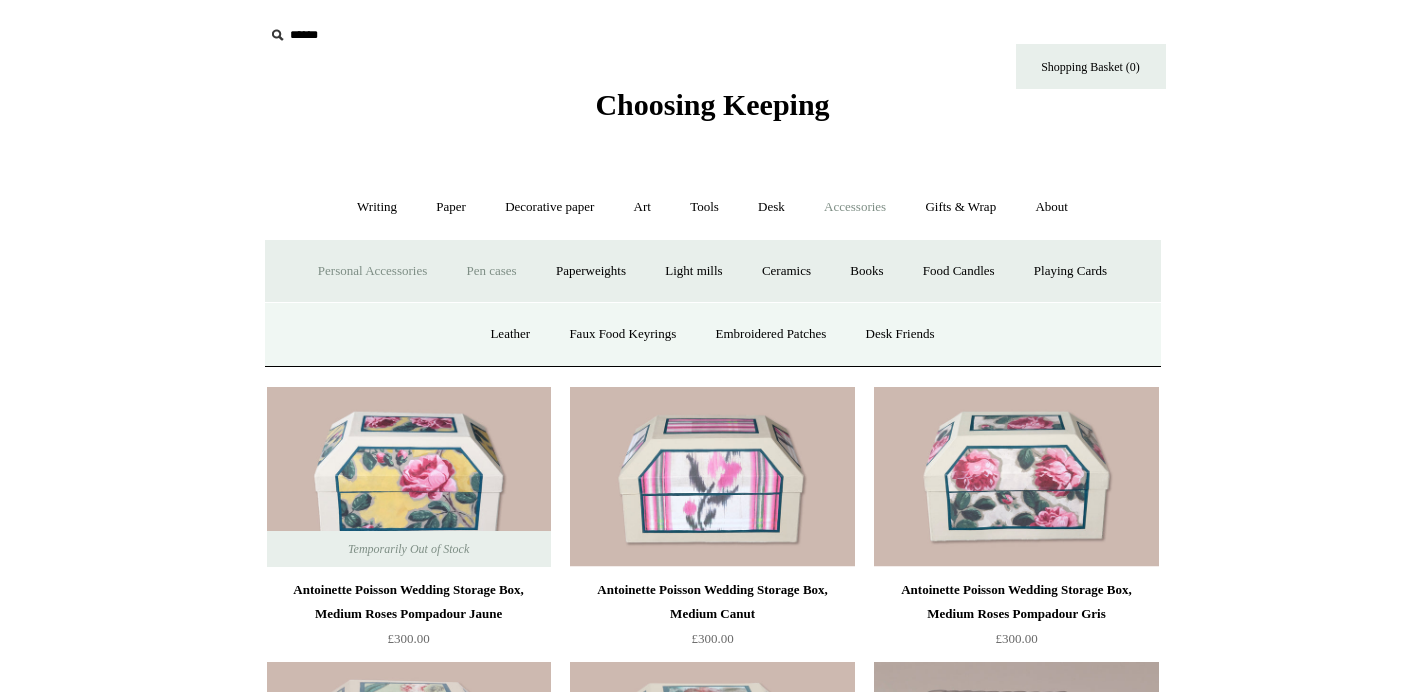 click on "Pen cases" at bounding box center [491, 271] 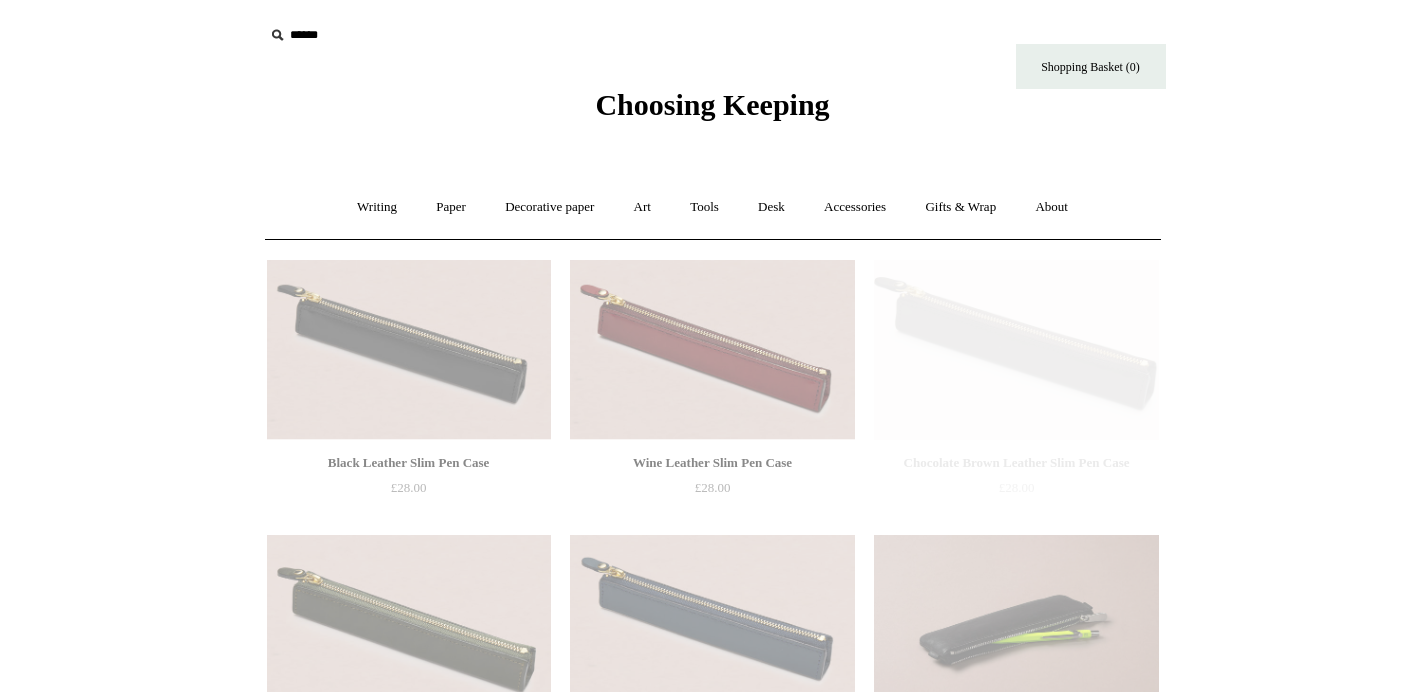 scroll, scrollTop: 0, scrollLeft: 0, axis: both 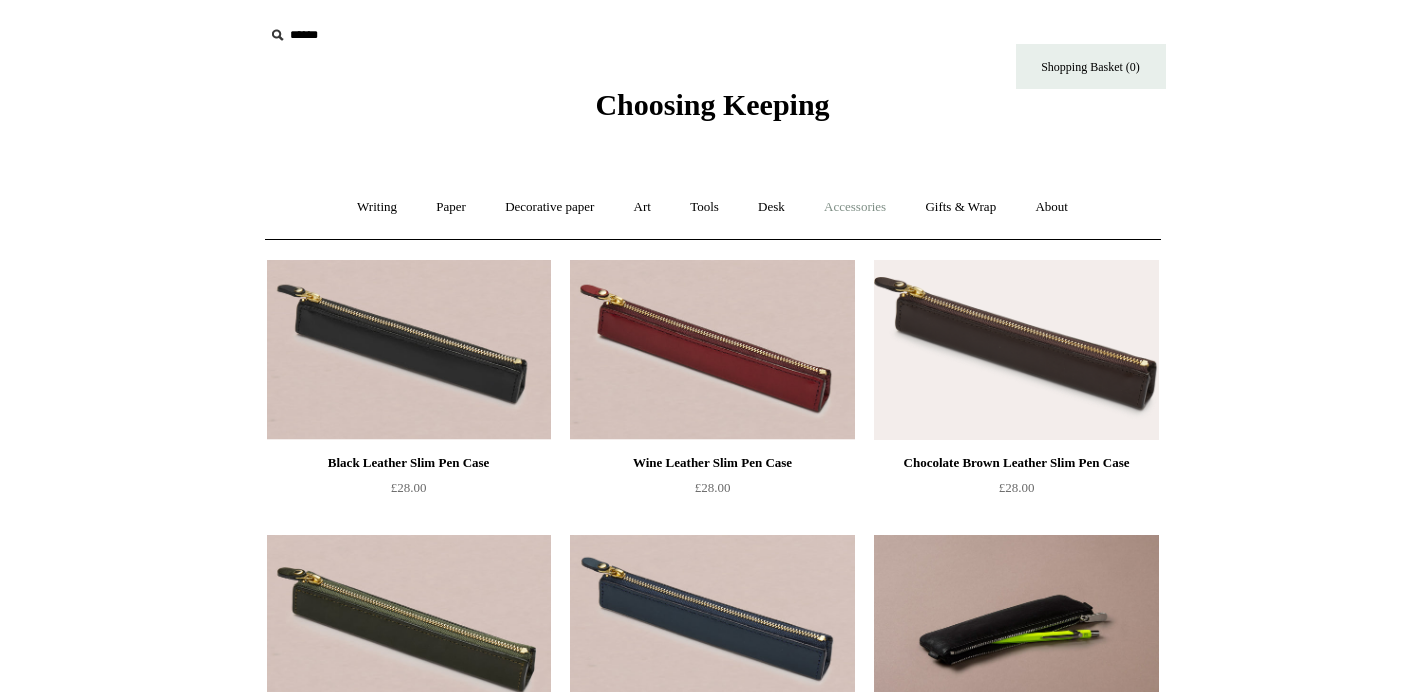 click on "Accessories +" at bounding box center [855, 207] 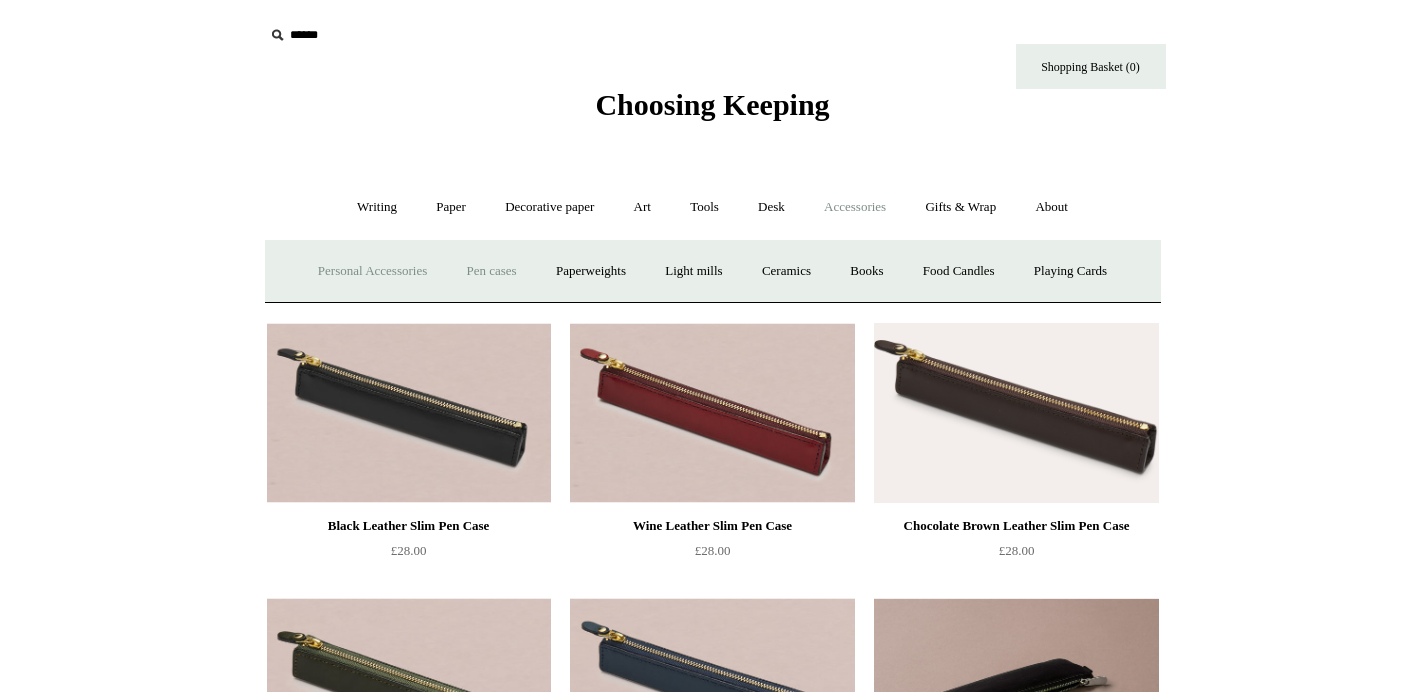 click on "Personal Accessories +" at bounding box center [372, 271] 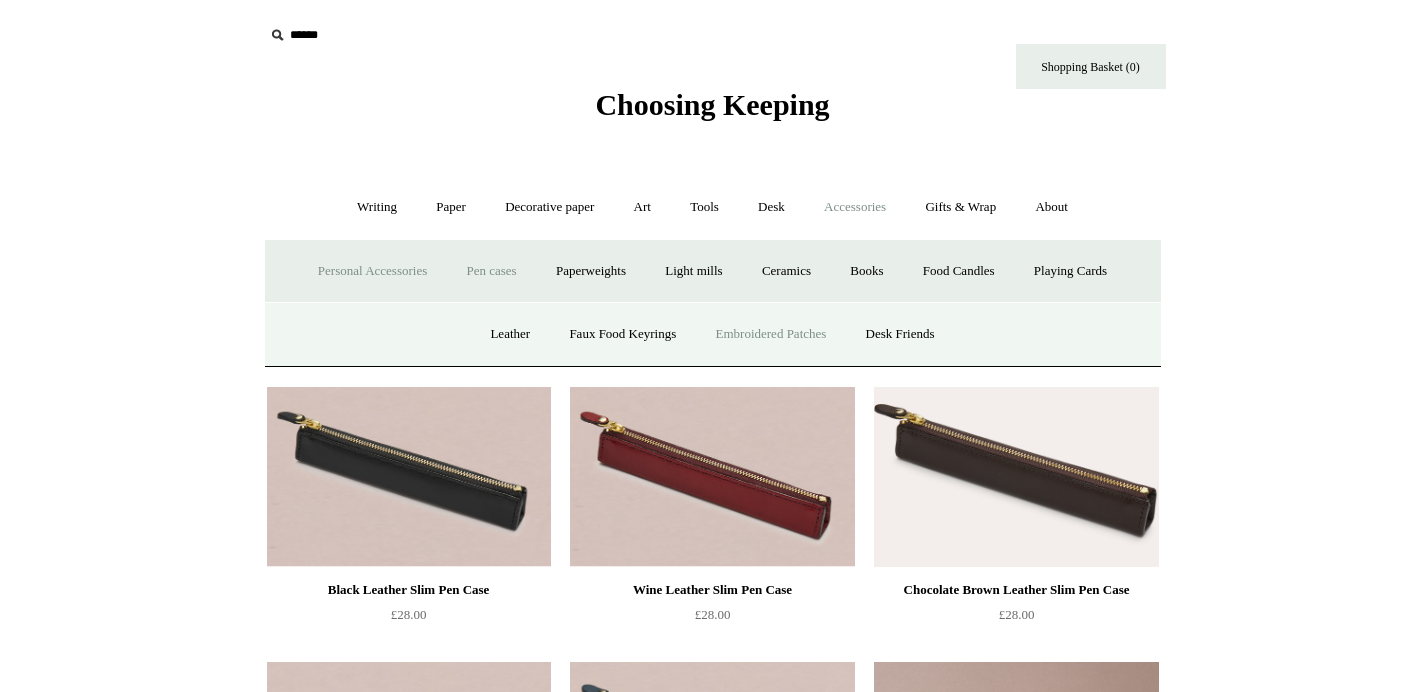click on "Embroidered Patches" at bounding box center [771, 334] 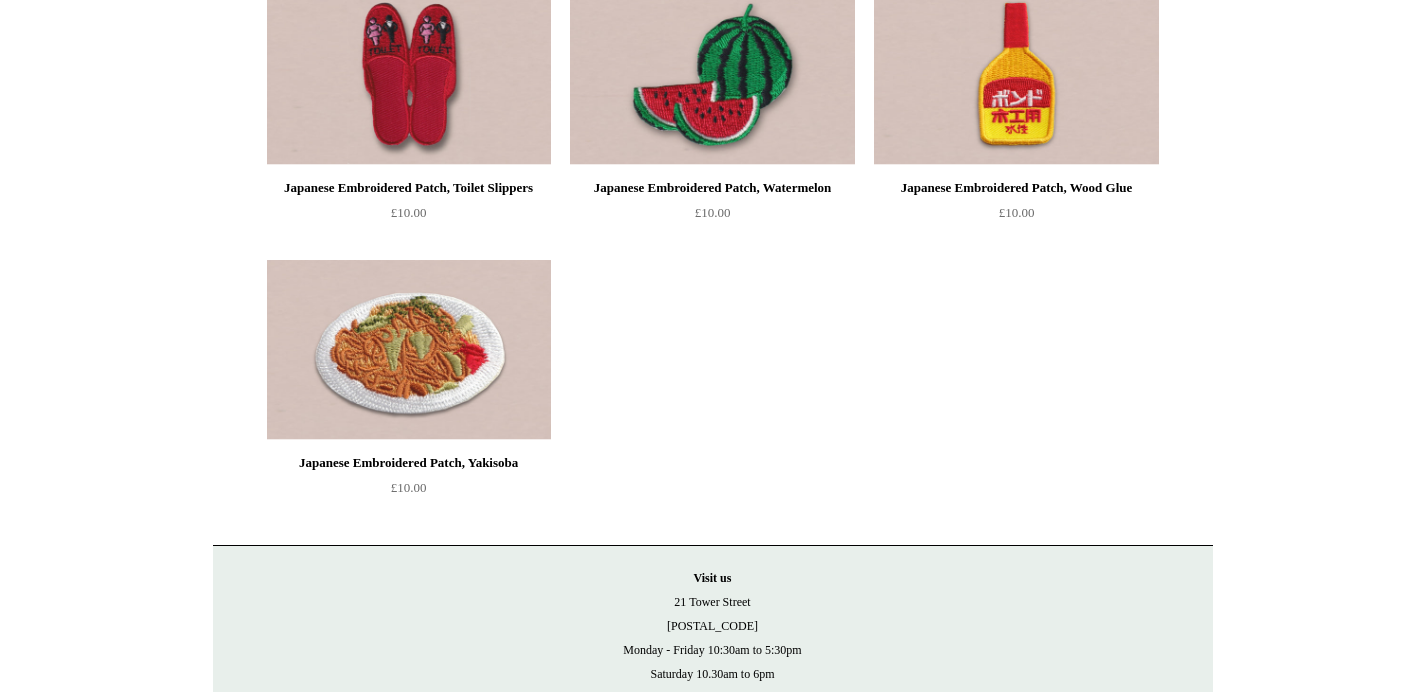 scroll, scrollTop: 2474, scrollLeft: 0, axis: vertical 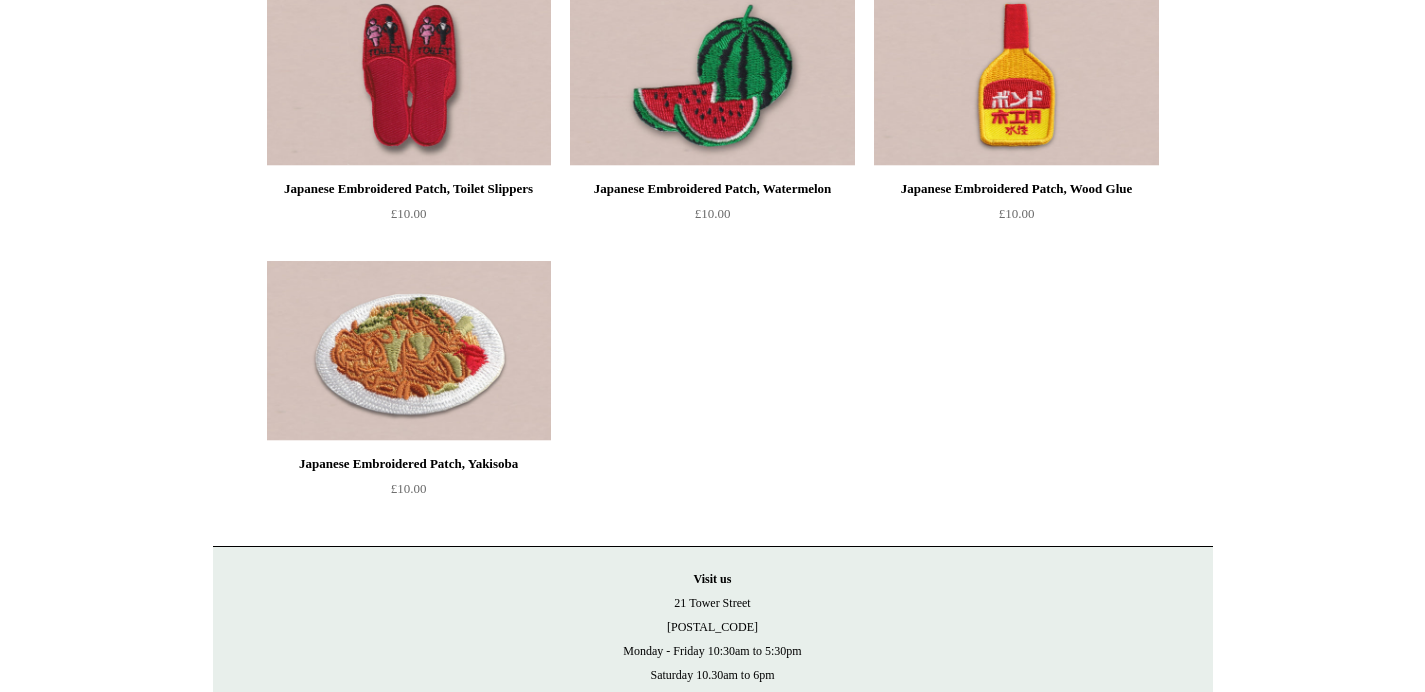 click at bounding box center (712, 76) 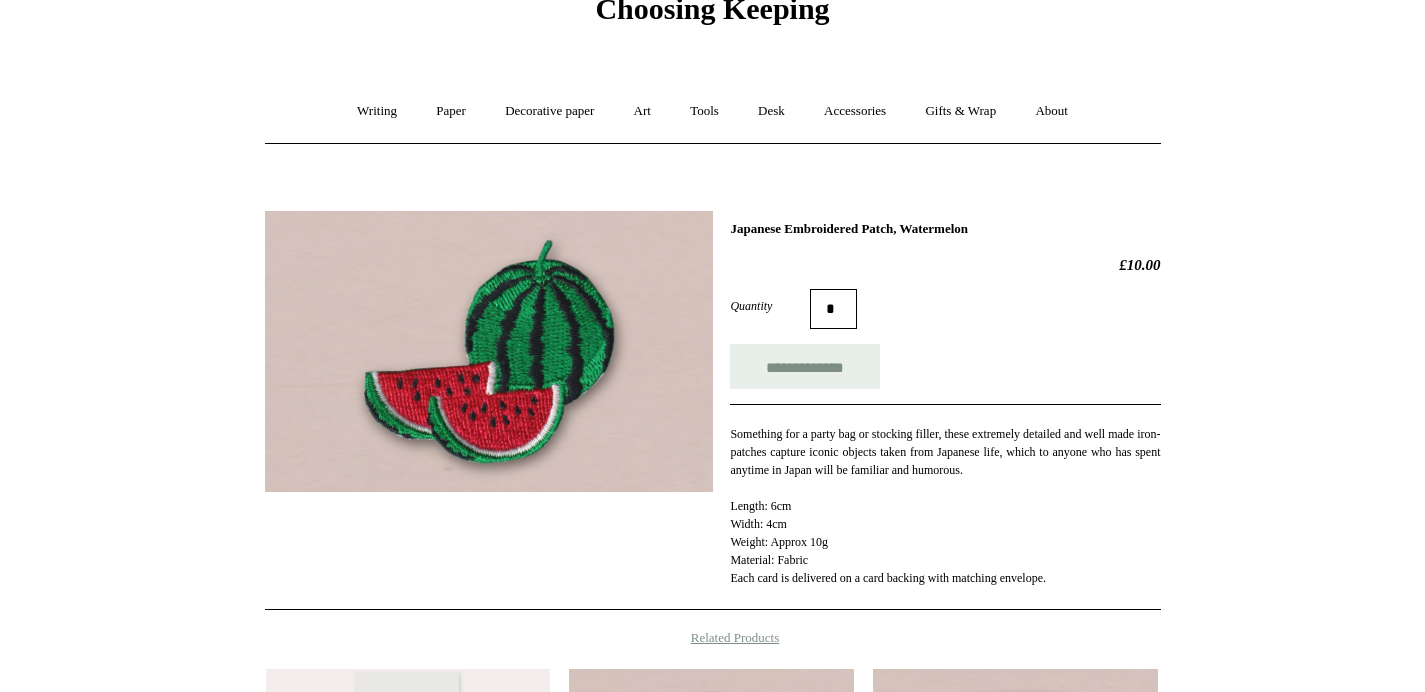 scroll, scrollTop: 0, scrollLeft: 0, axis: both 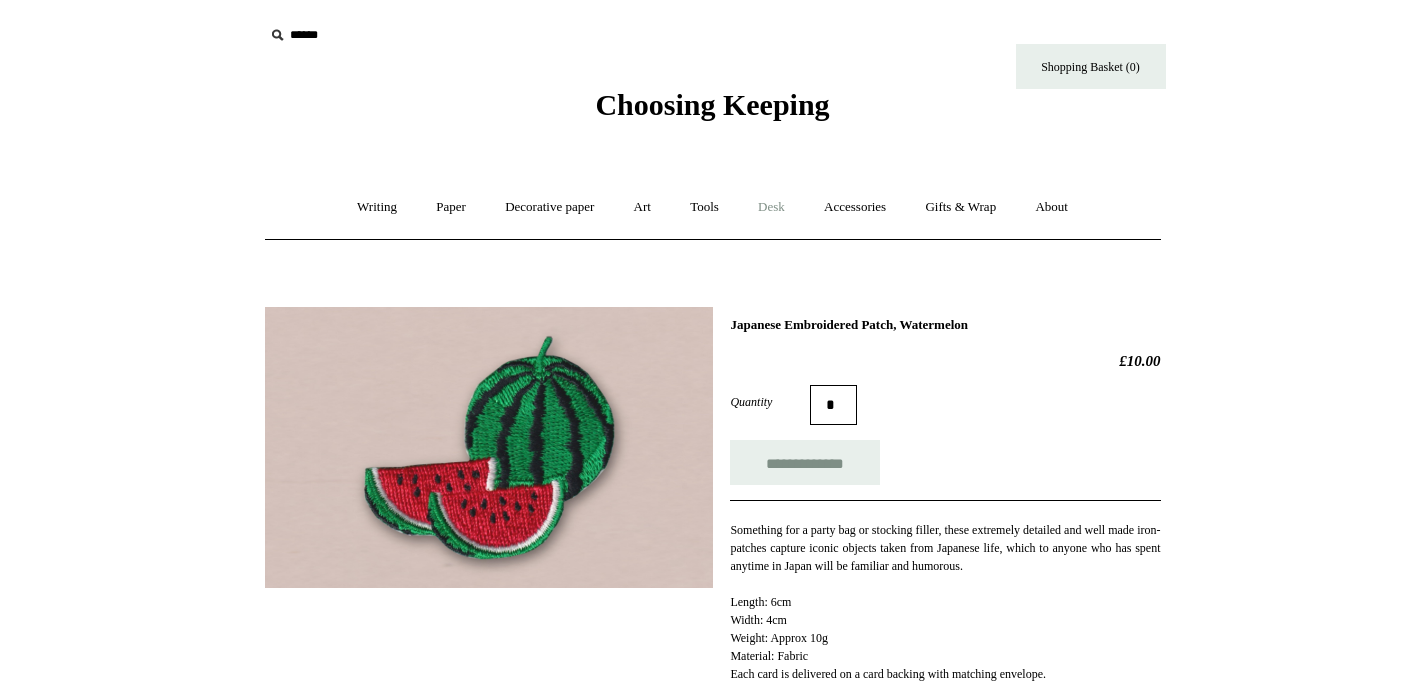 click on "Desk +" at bounding box center [771, 207] 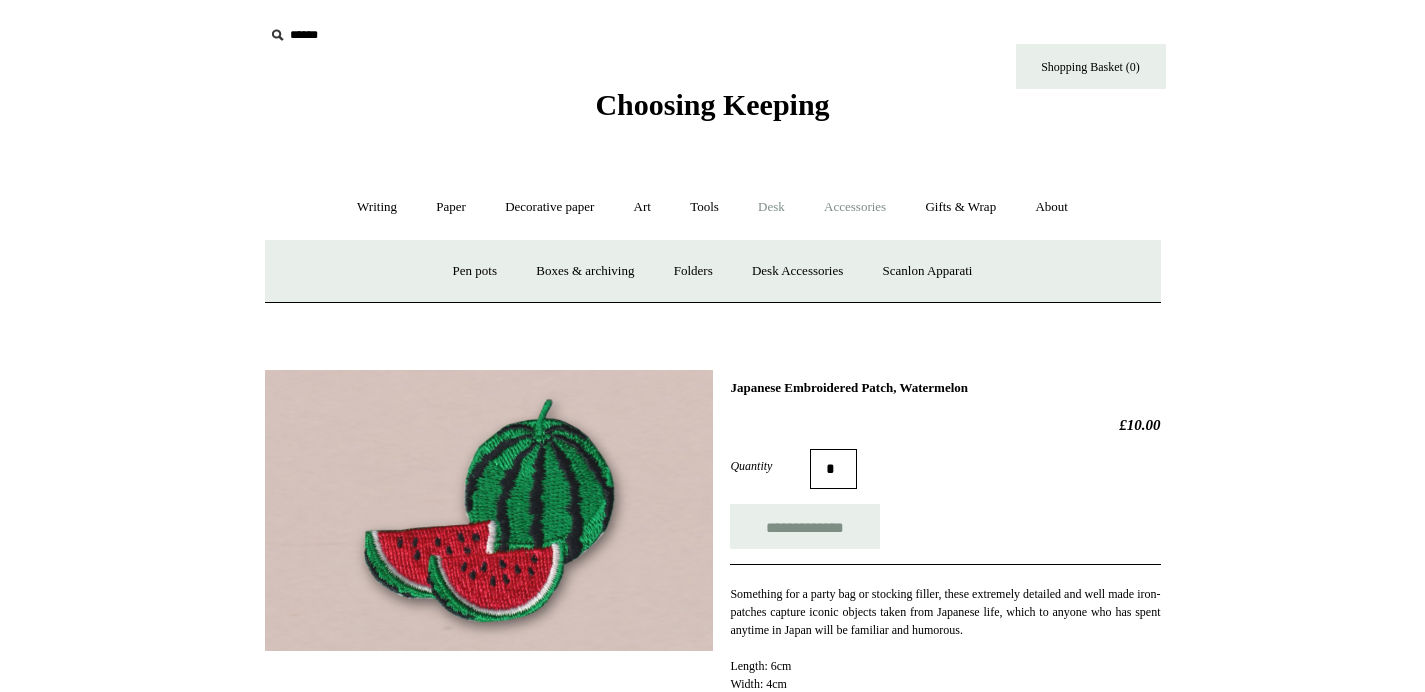 click on "Accessories +" at bounding box center [855, 207] 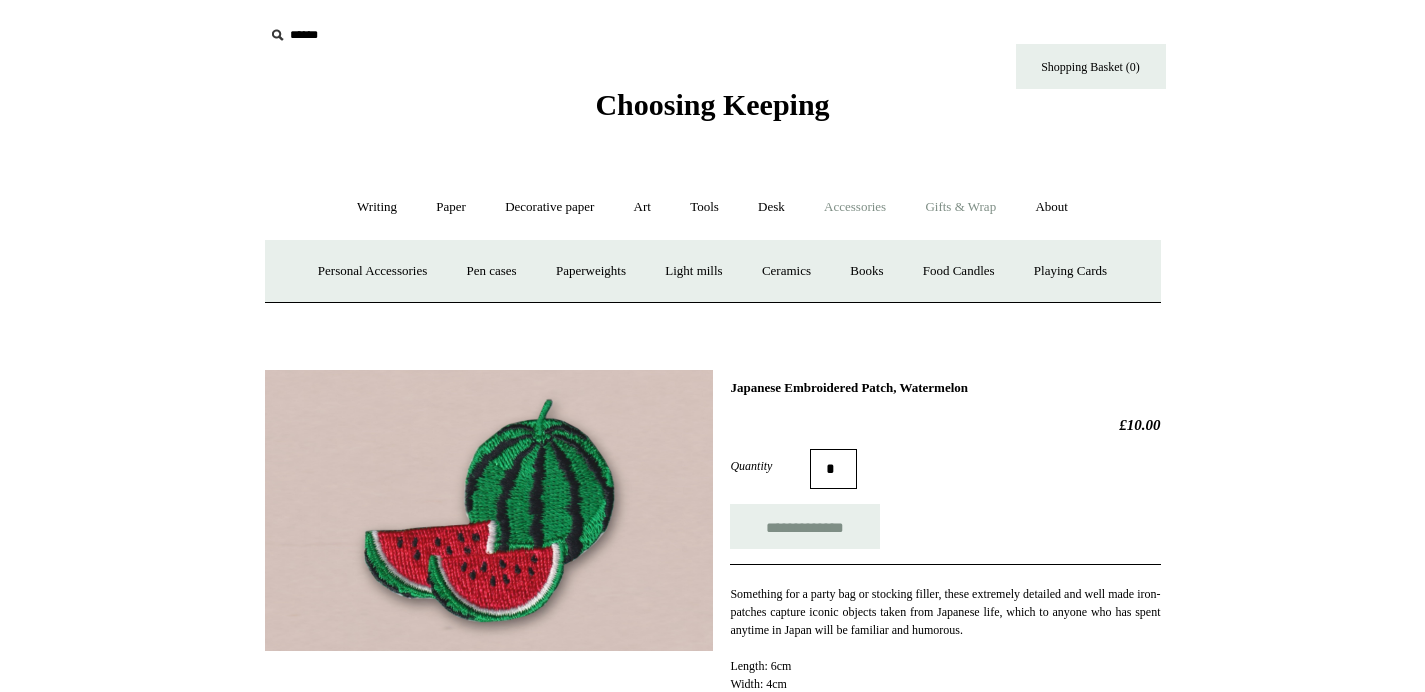 click on "Gifts & Wrap +" at bounding box center [960, 207] 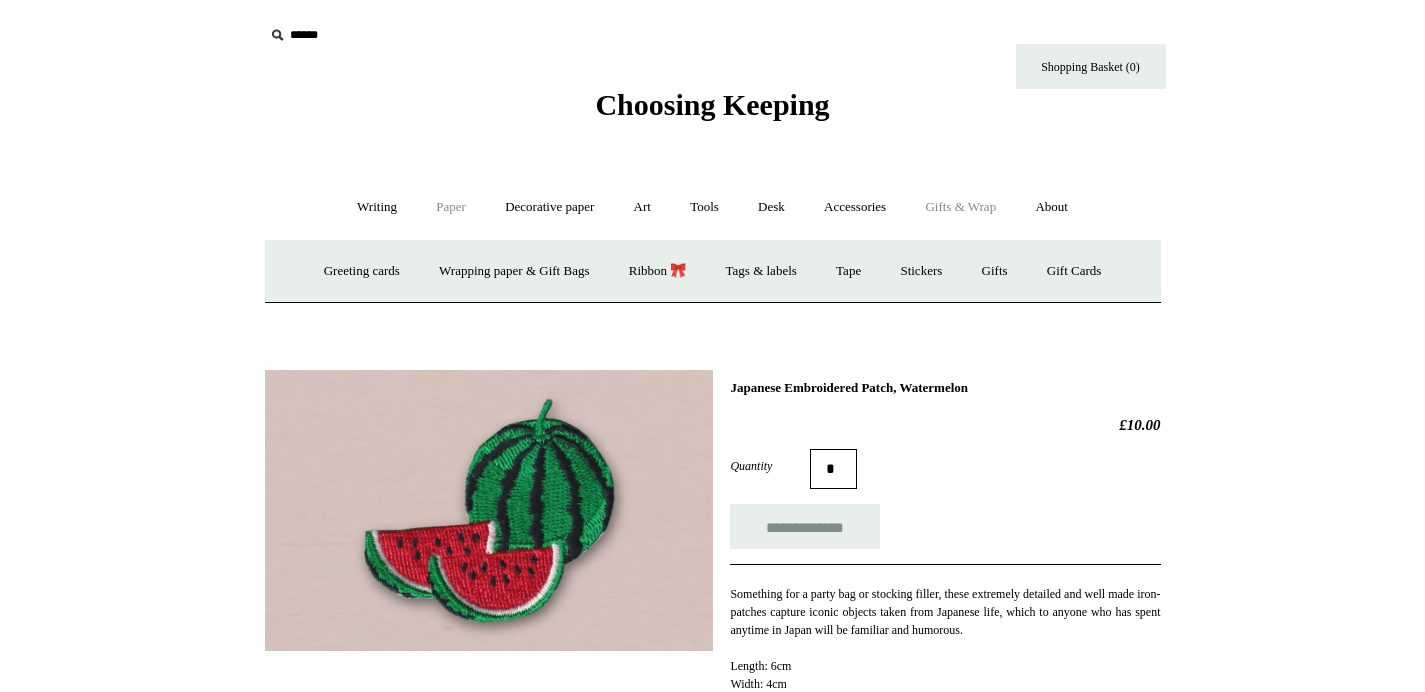 click on "Paper +" at bounding box center [451, 207] 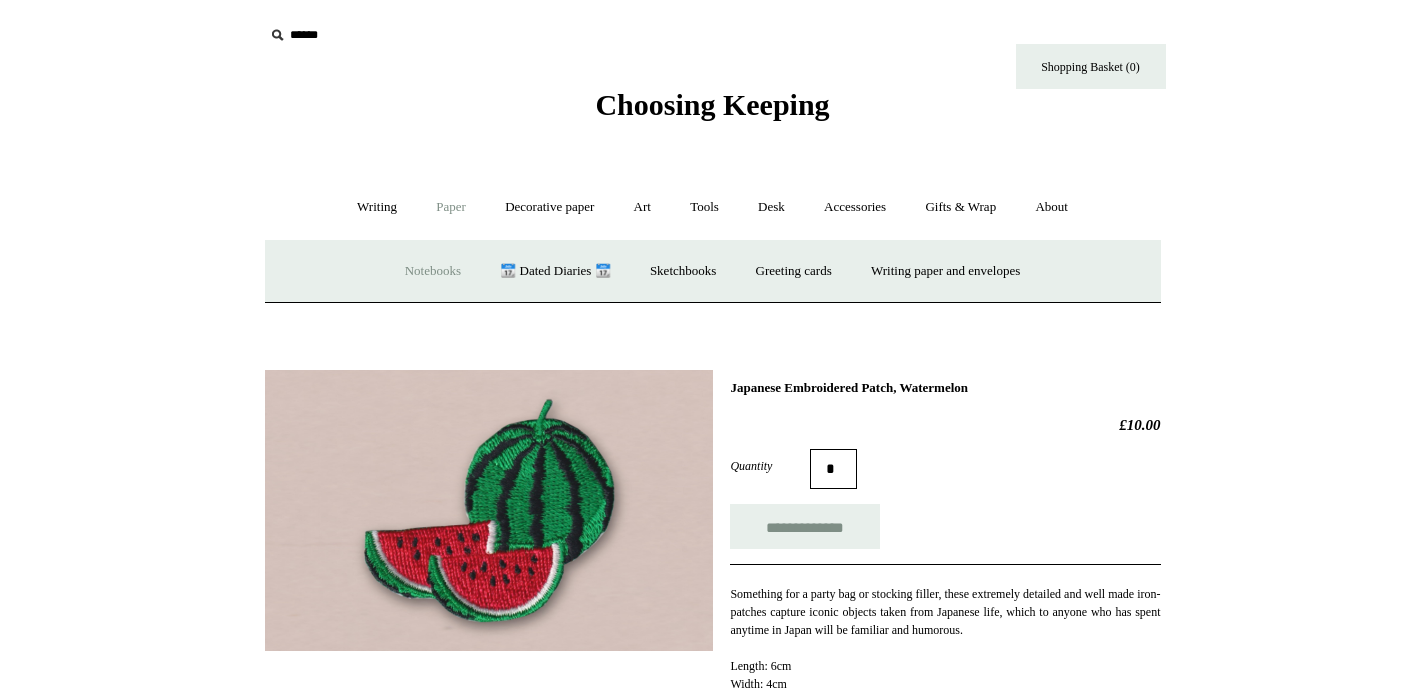 click on "Notebooks +" at bounding box center [433, 271] 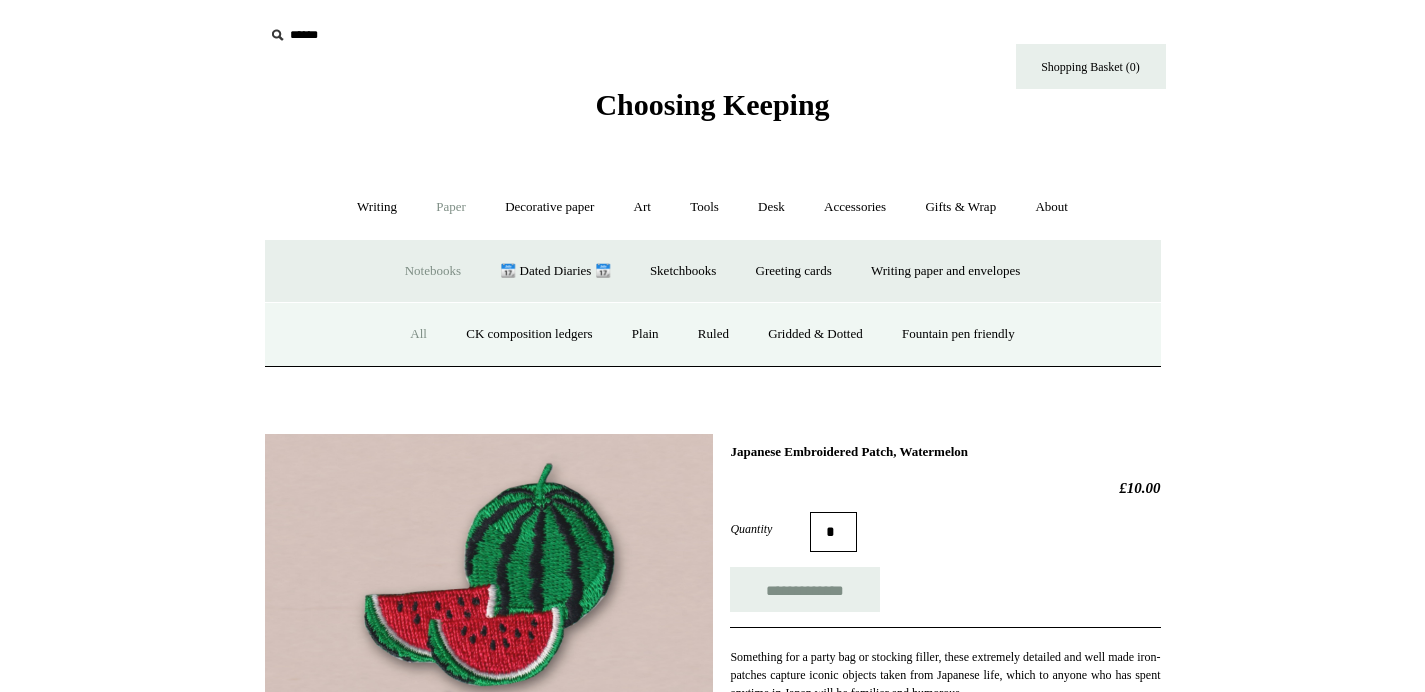 click on "All" at bounding box center (418, 334) 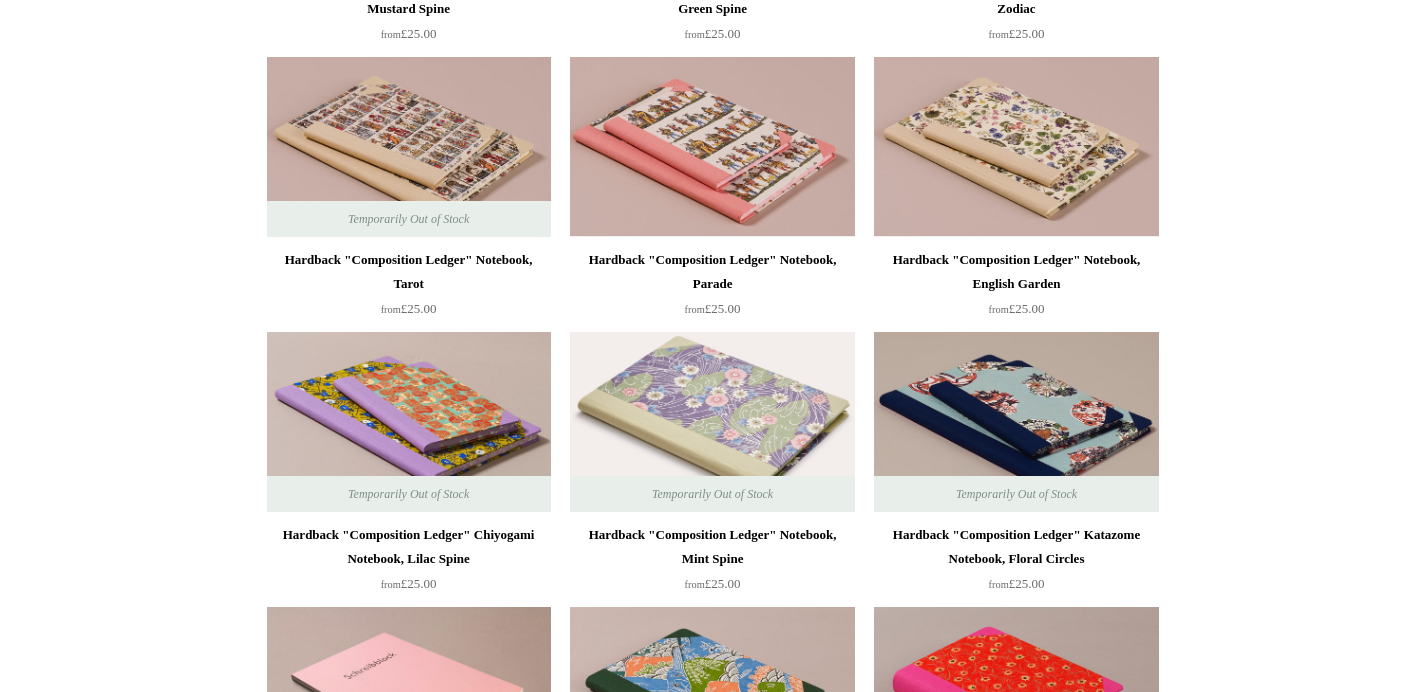 scroll, scrollTop: 1033, scrollLeft: 0, axis: vertical 